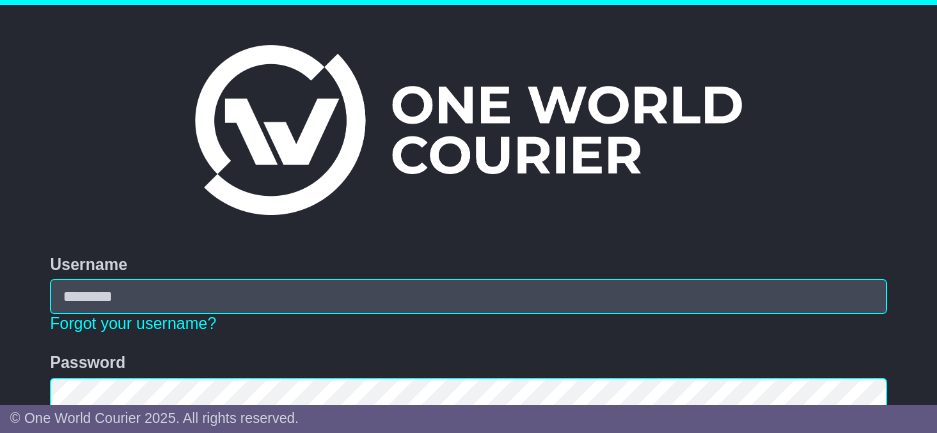 scroll, scrollTop: 0, scrollLeft: 0, axis: both 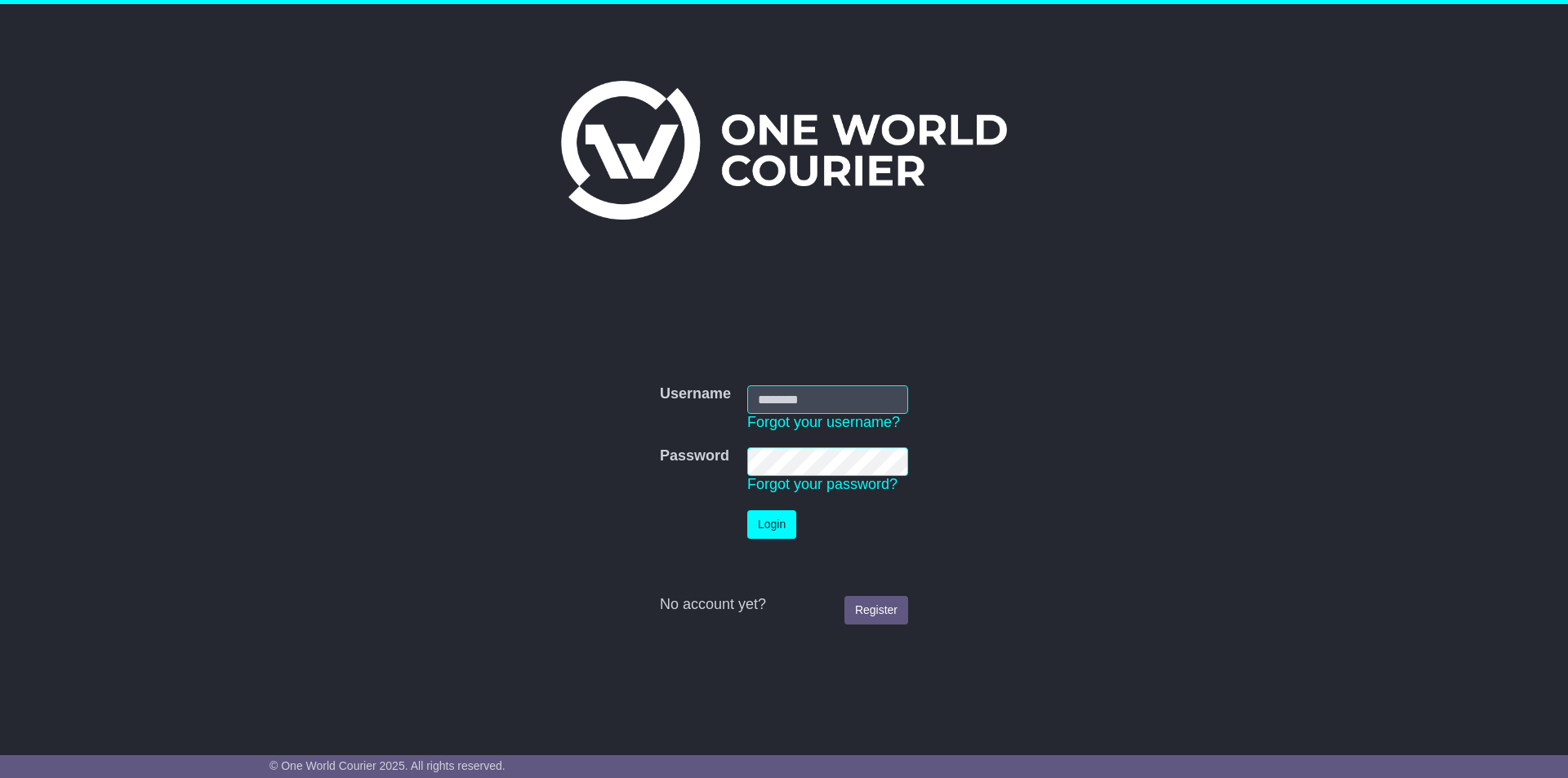type on "**********" 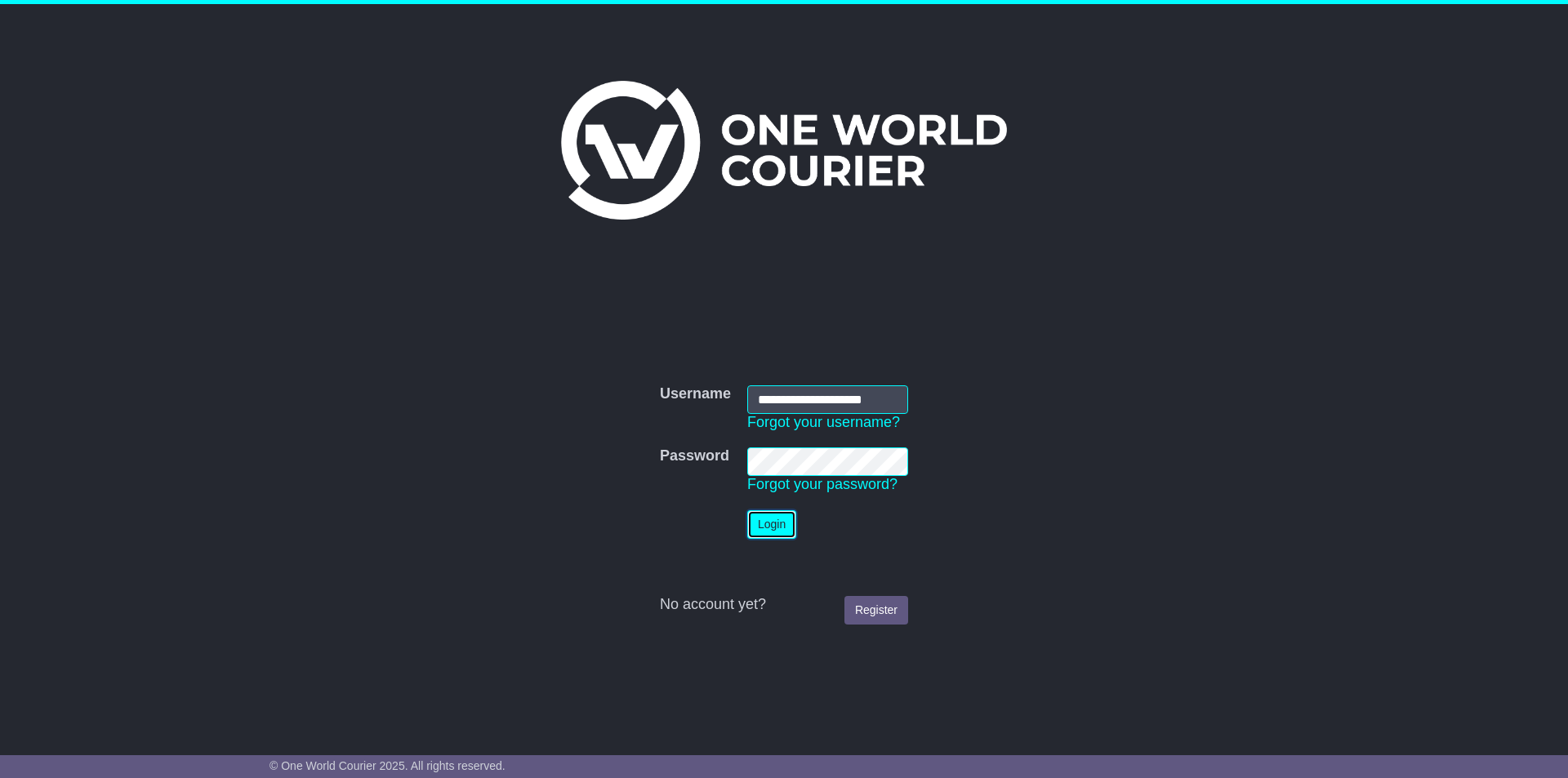 click on "Login" at bounding box center [772, 524] 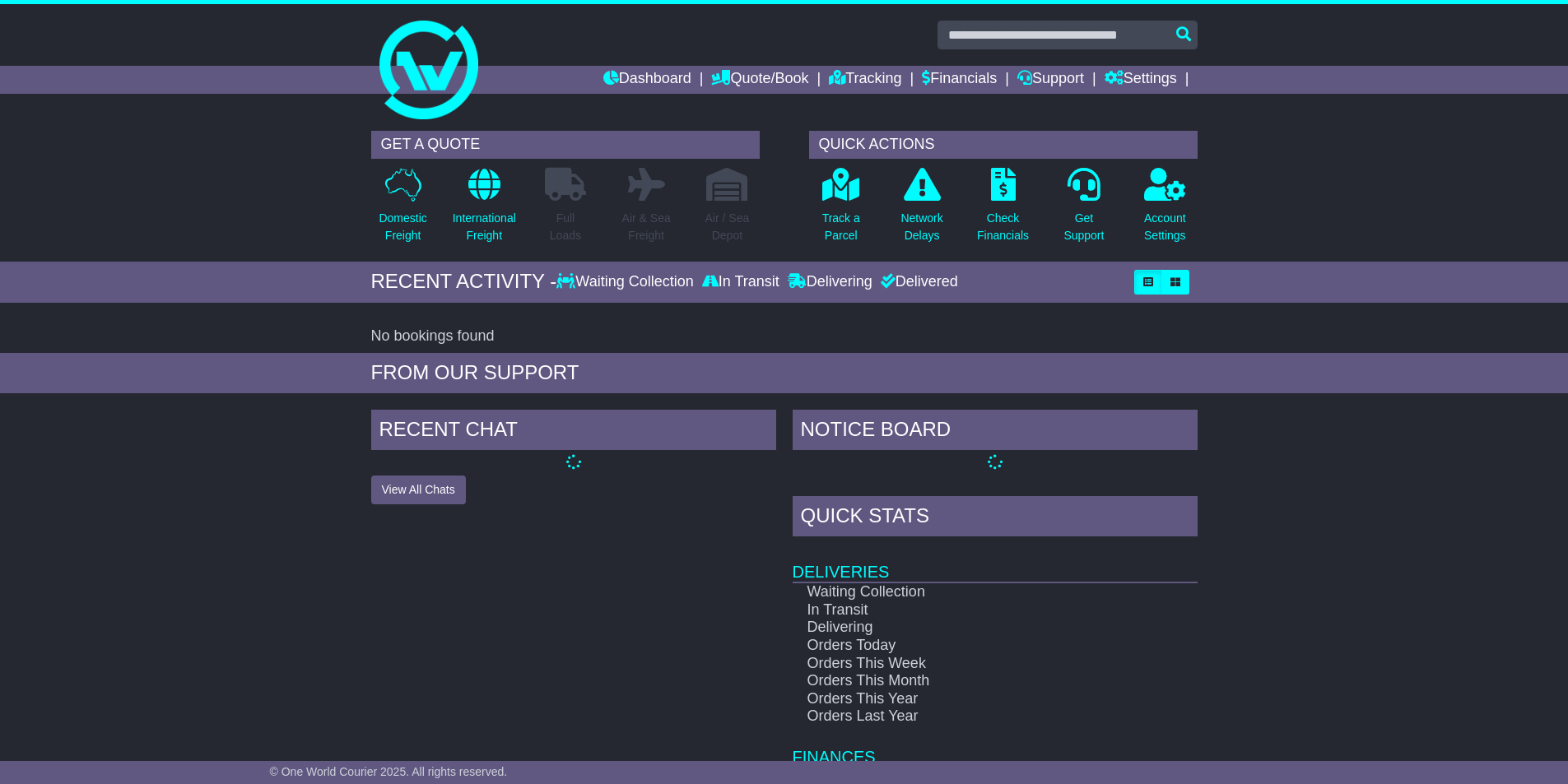 scroll, scrollTop: 0, scrollLeft: 0, axis: both 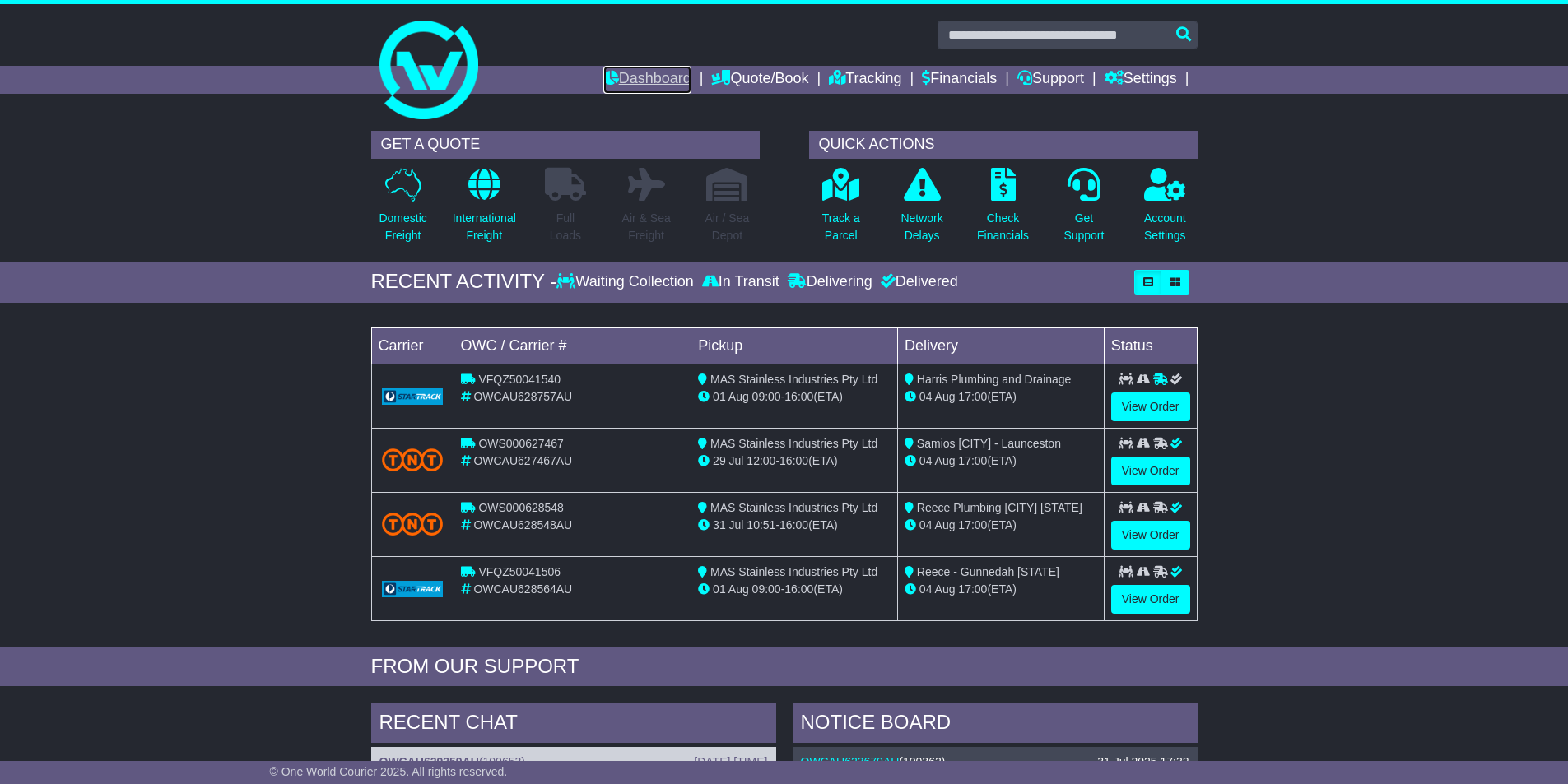 click on "Dashboard" at bounding box center [647, 80] 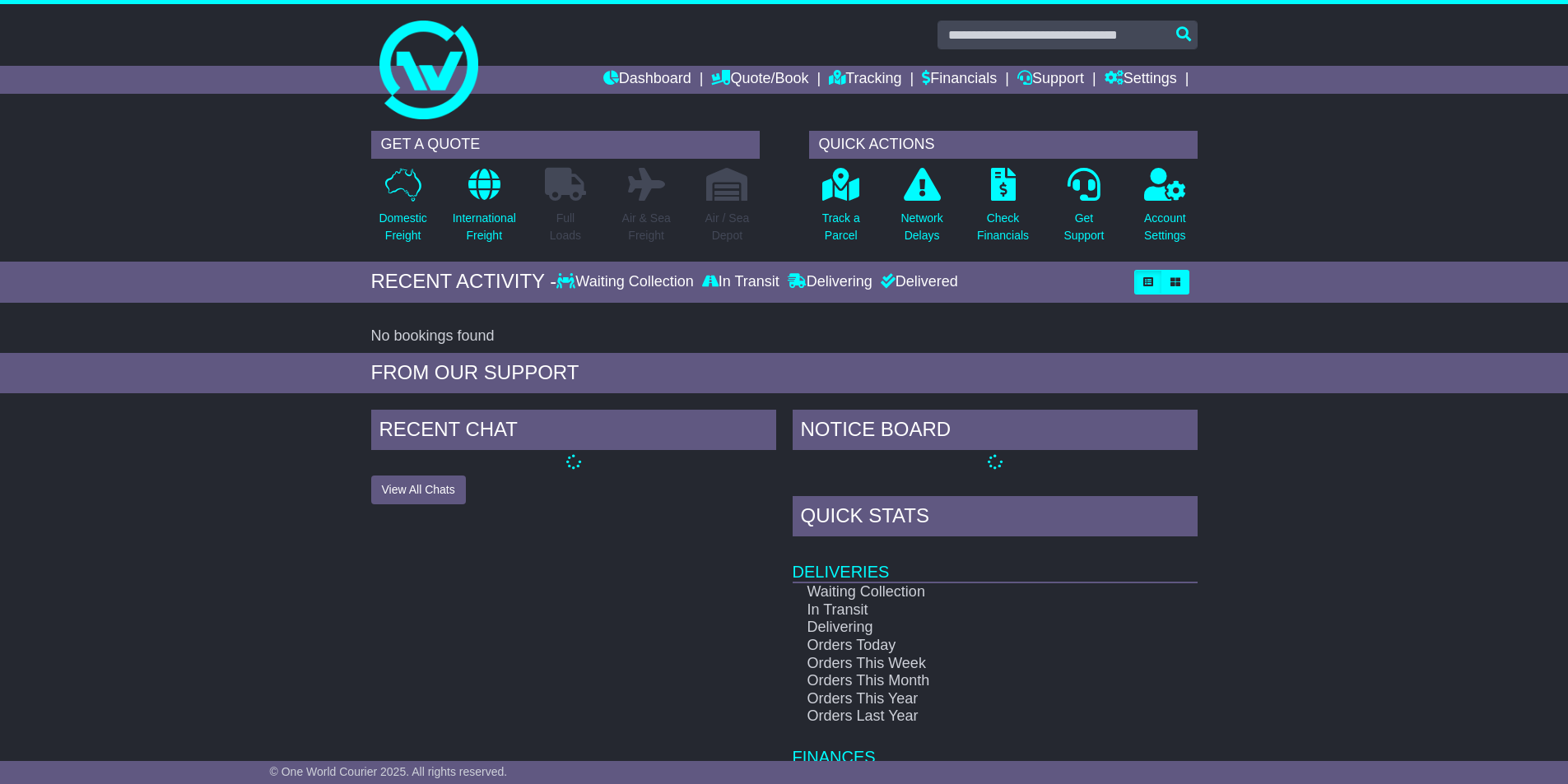 scroll, scrollTop: 0, scrollLeft: 0, axis: both 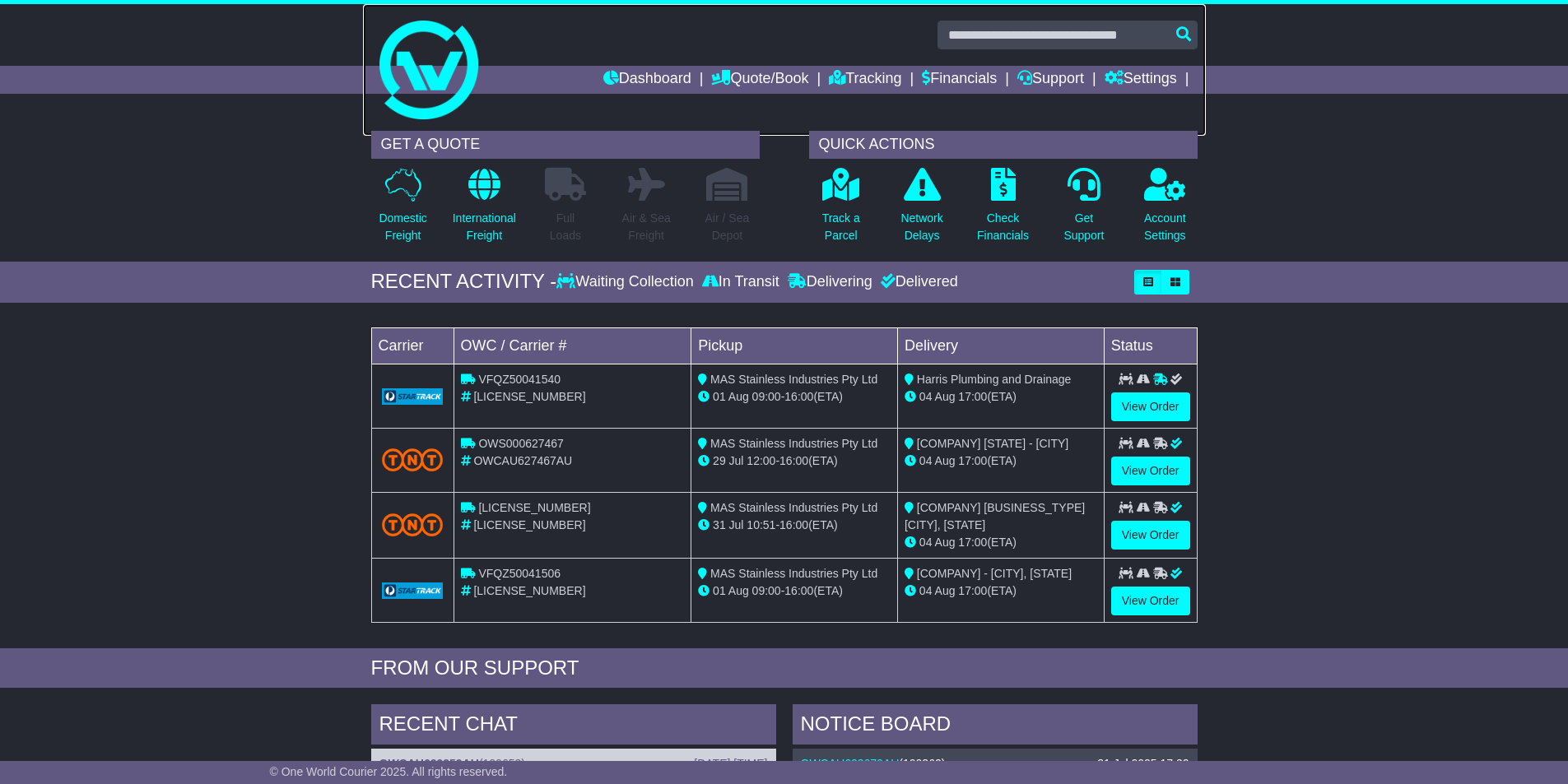 click at bounding box center (784, 70) 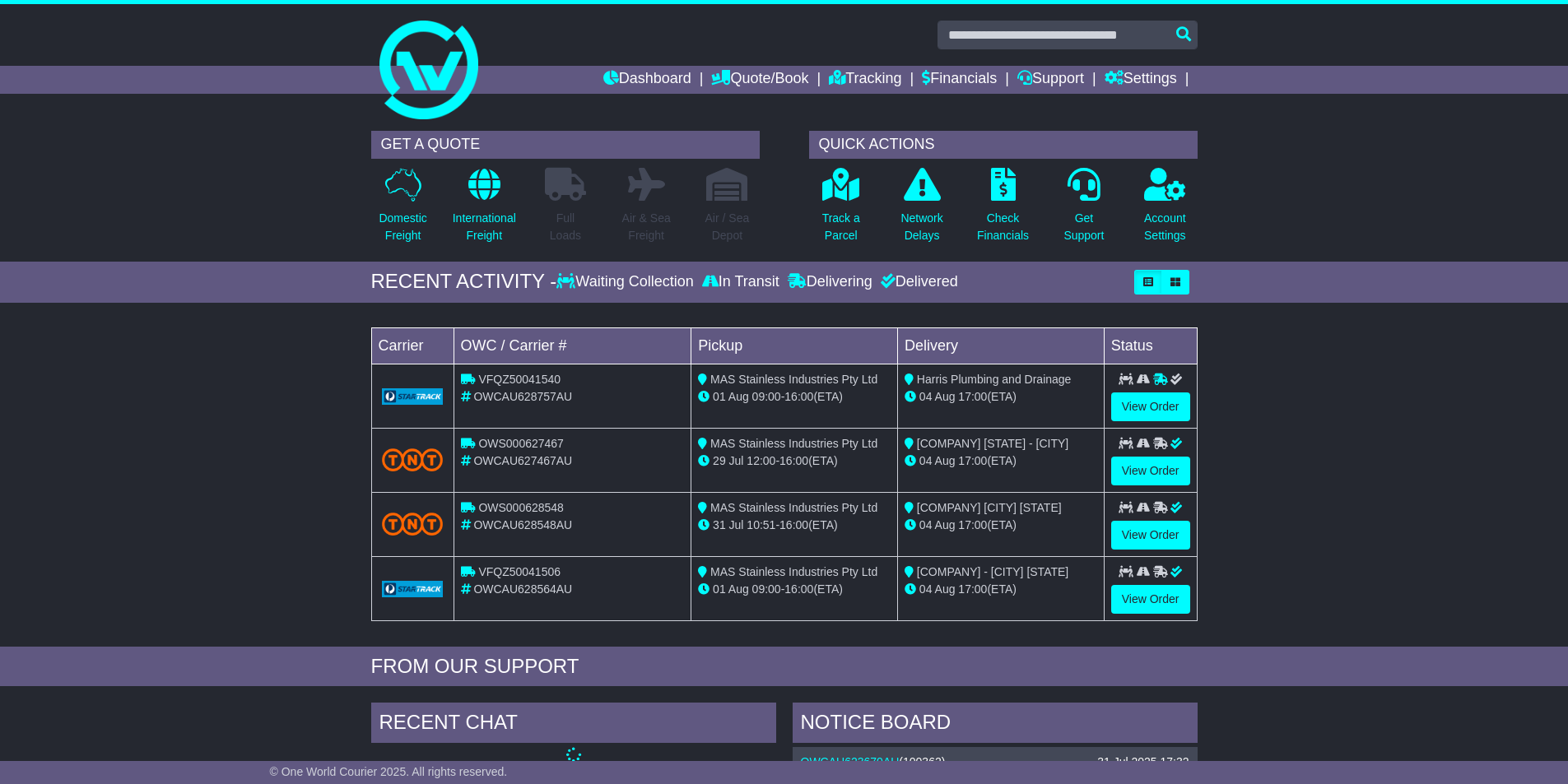 scroll, scrollTop: 0, scrollLeft: 0, axis: both 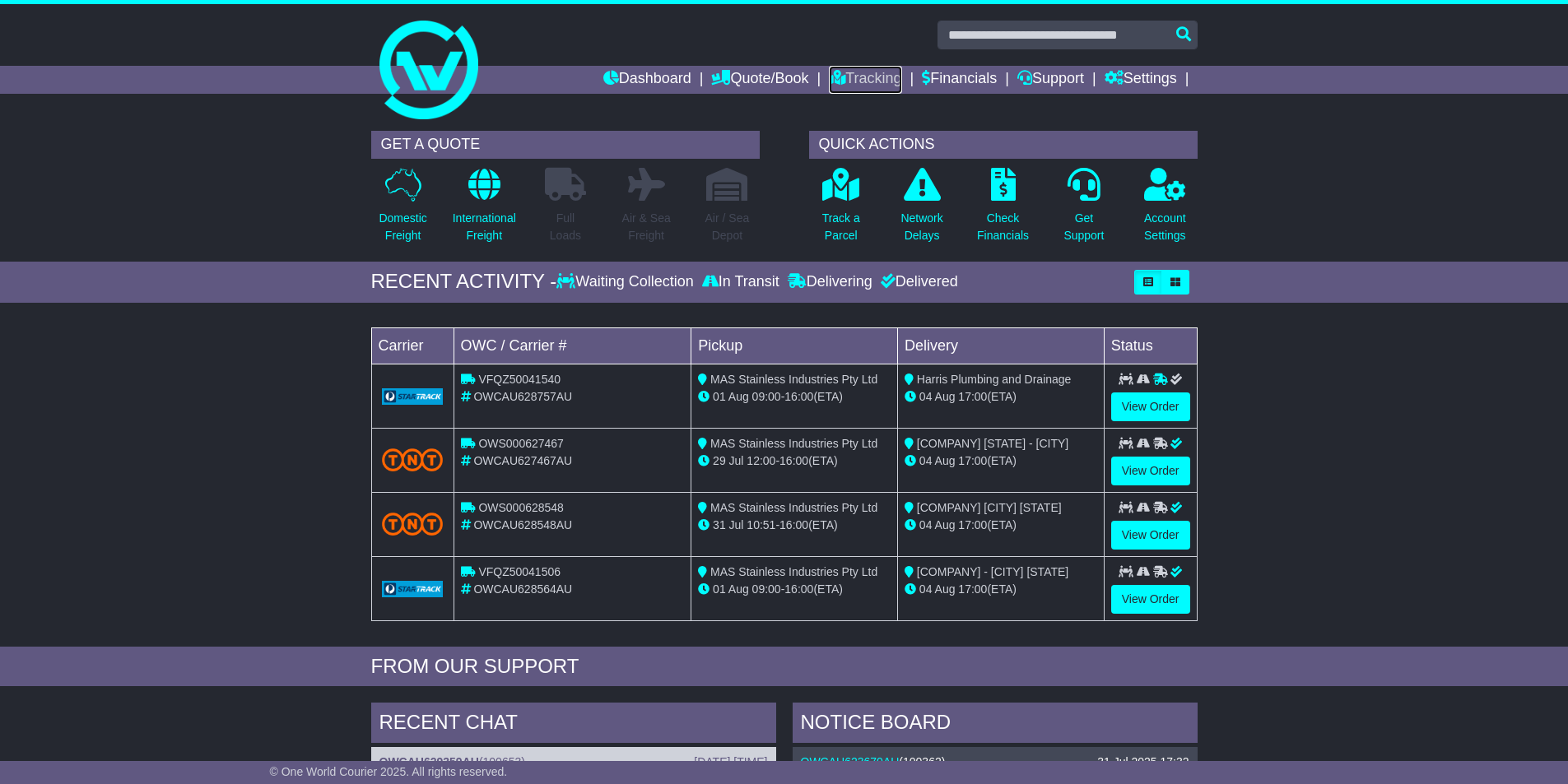 click on "Tracking" at bounding box center (865, 80) 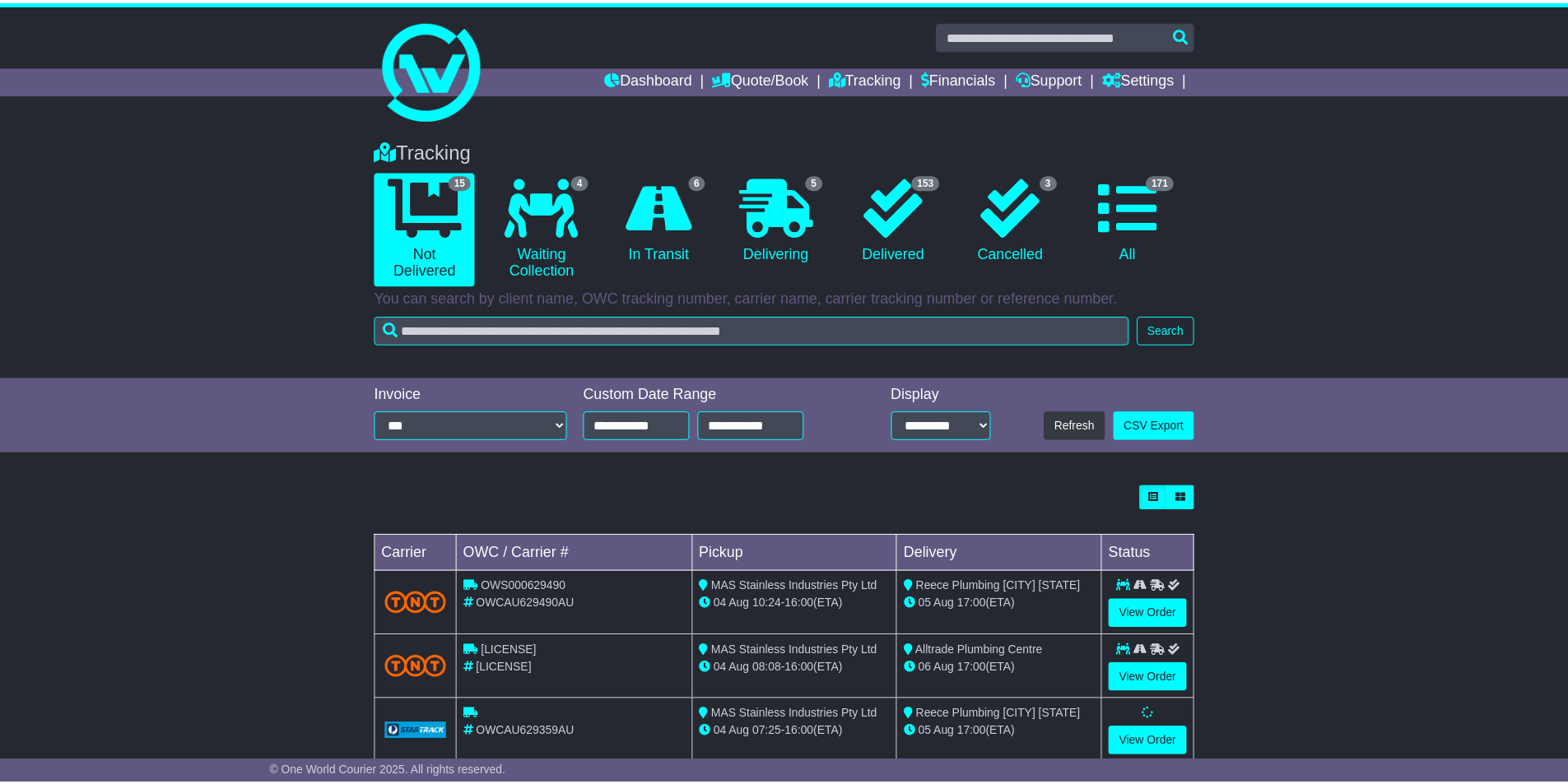 scroll, scrollTop: 0, scrollLeft: 0, axis: both 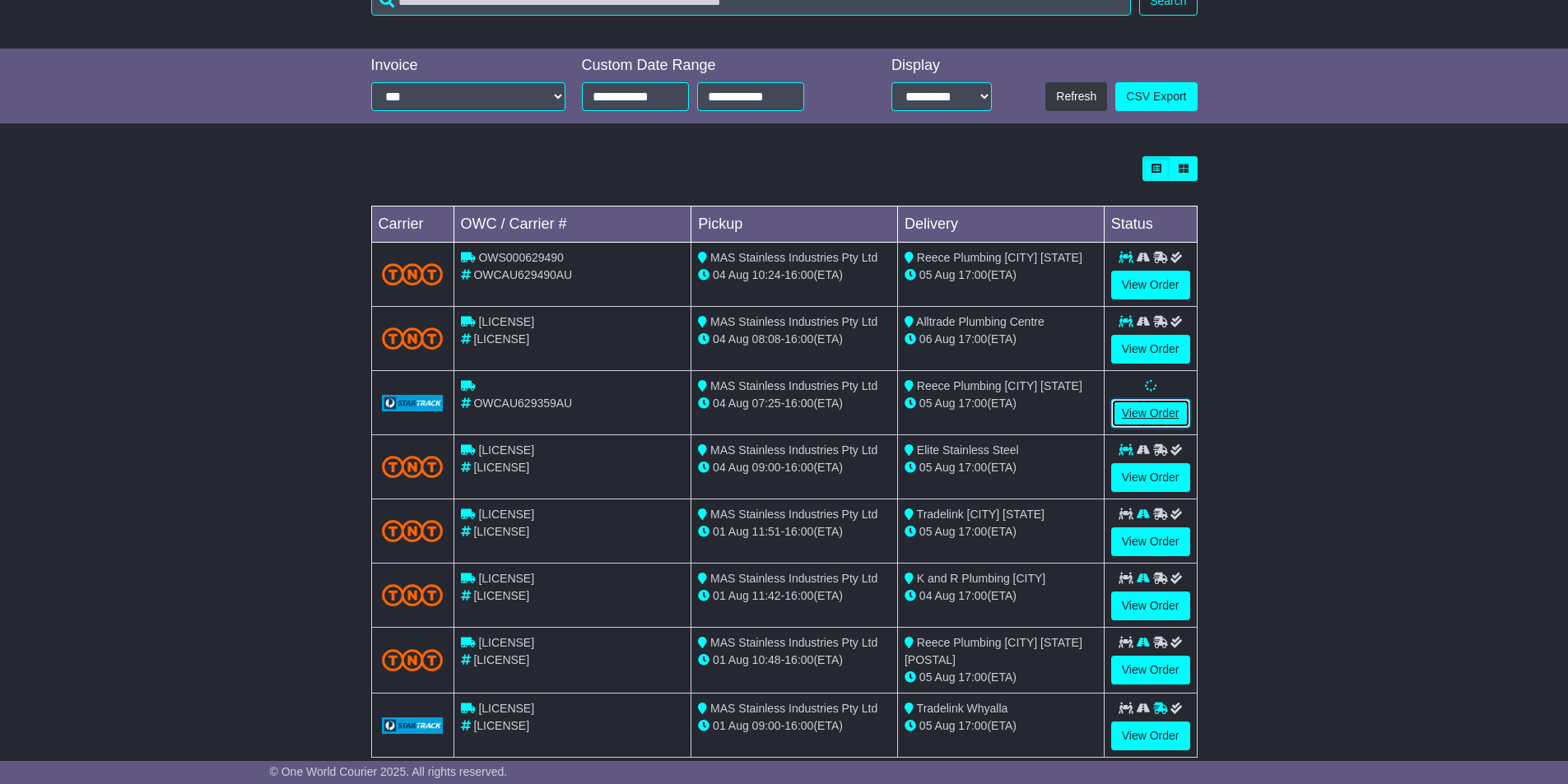 click on "View Order" at bounding box center [1151, 413] 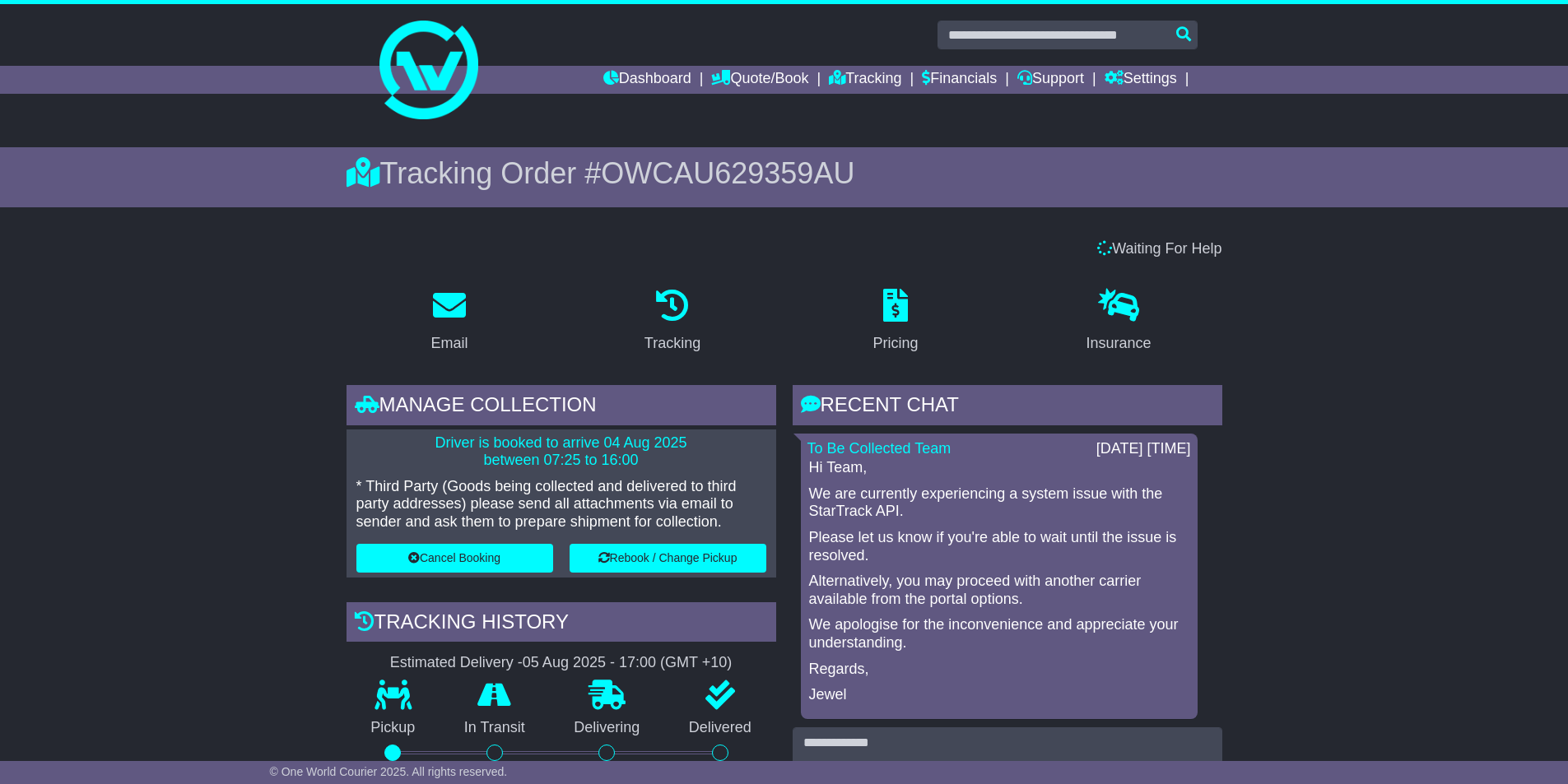 scroll, scrollTop: 0, scrollLeft: 0, axis: both 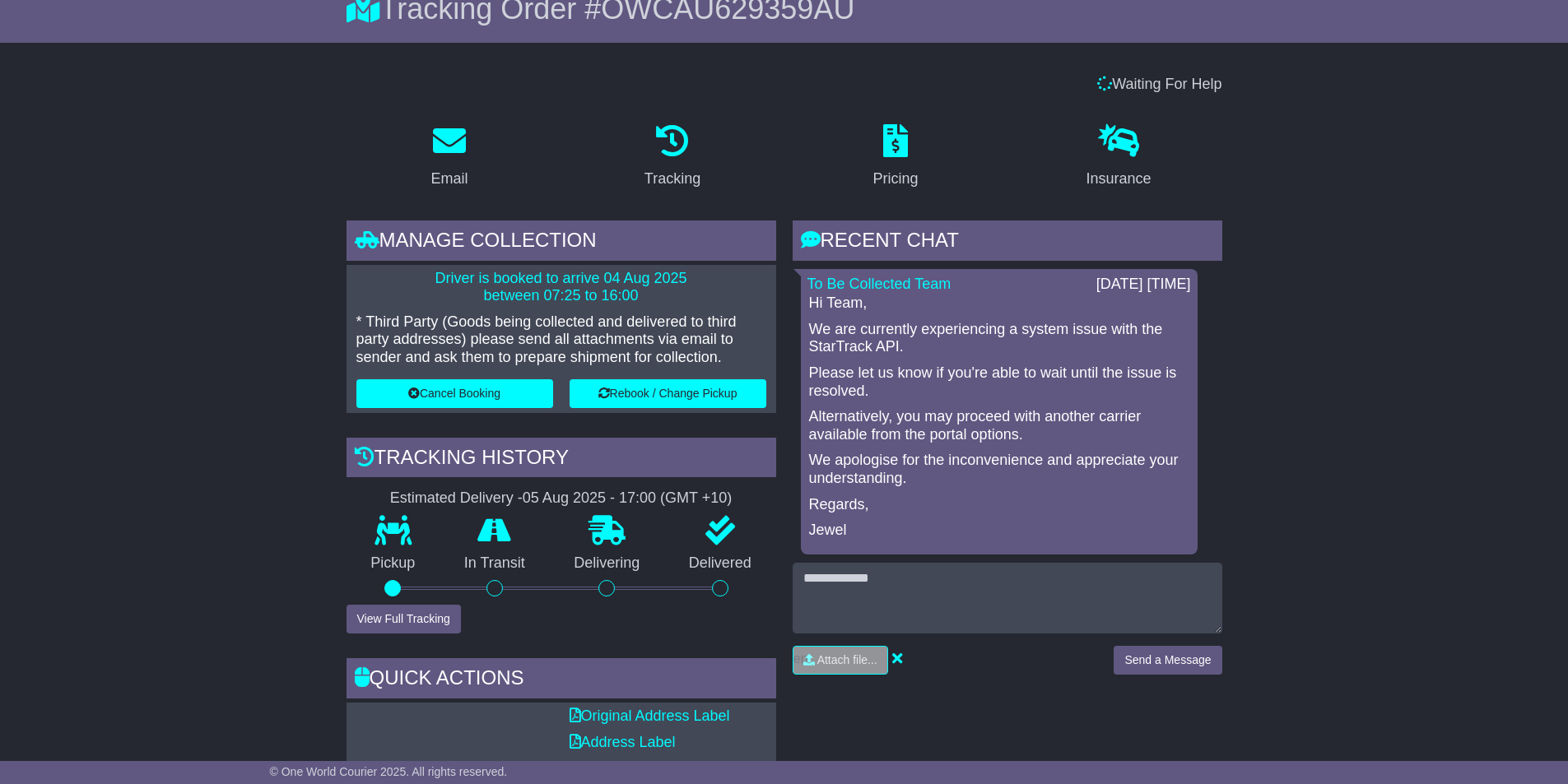 click on "Waiting For Help
Email
Download
Tracking
Pricing
Insurance" at bounding box center (784, 1018) 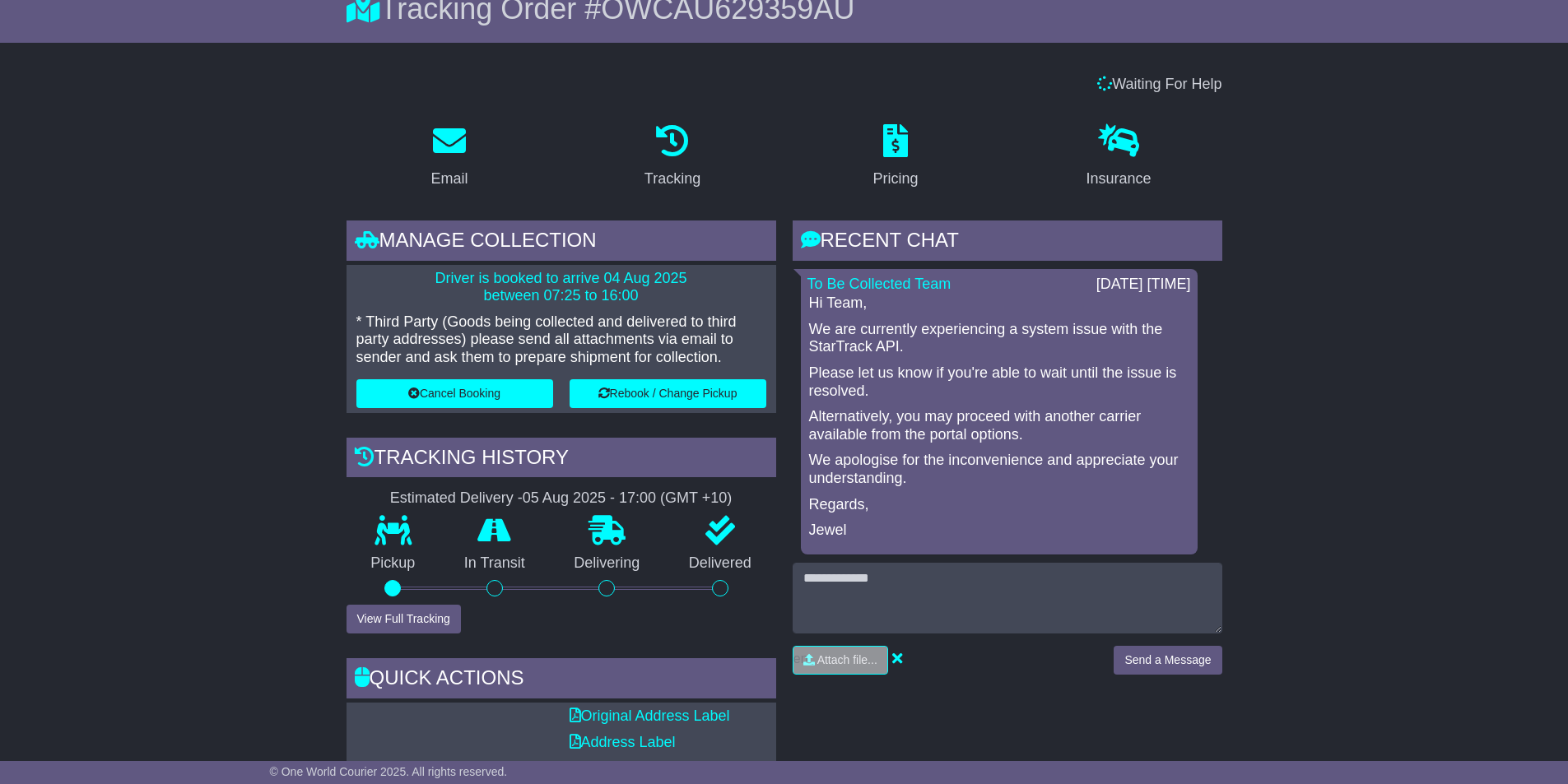 scroll, scrollTop: 0, scrollLeft: 0, axis: both 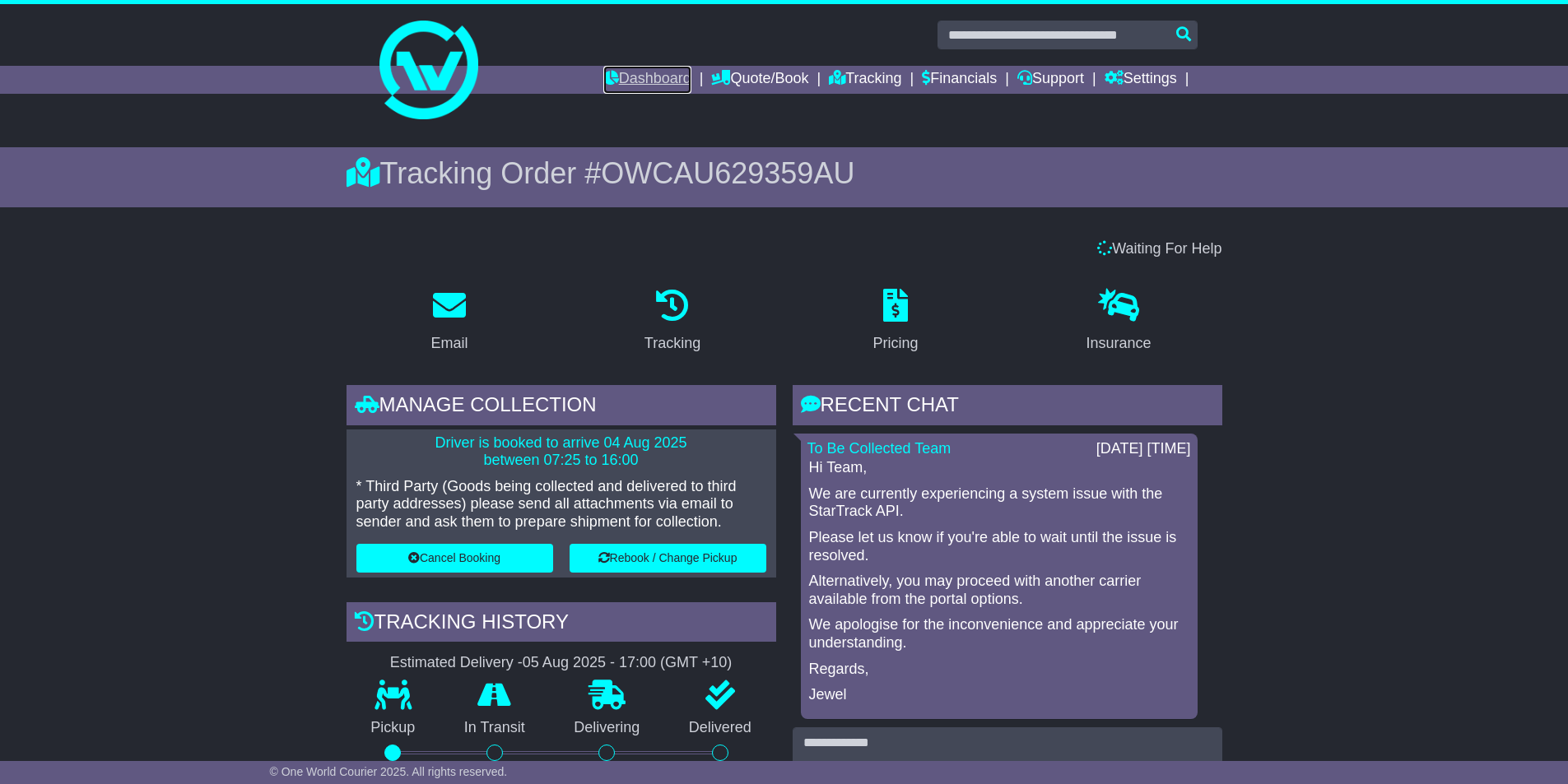 click on "Dashboard" at bounding box center (647, 80) 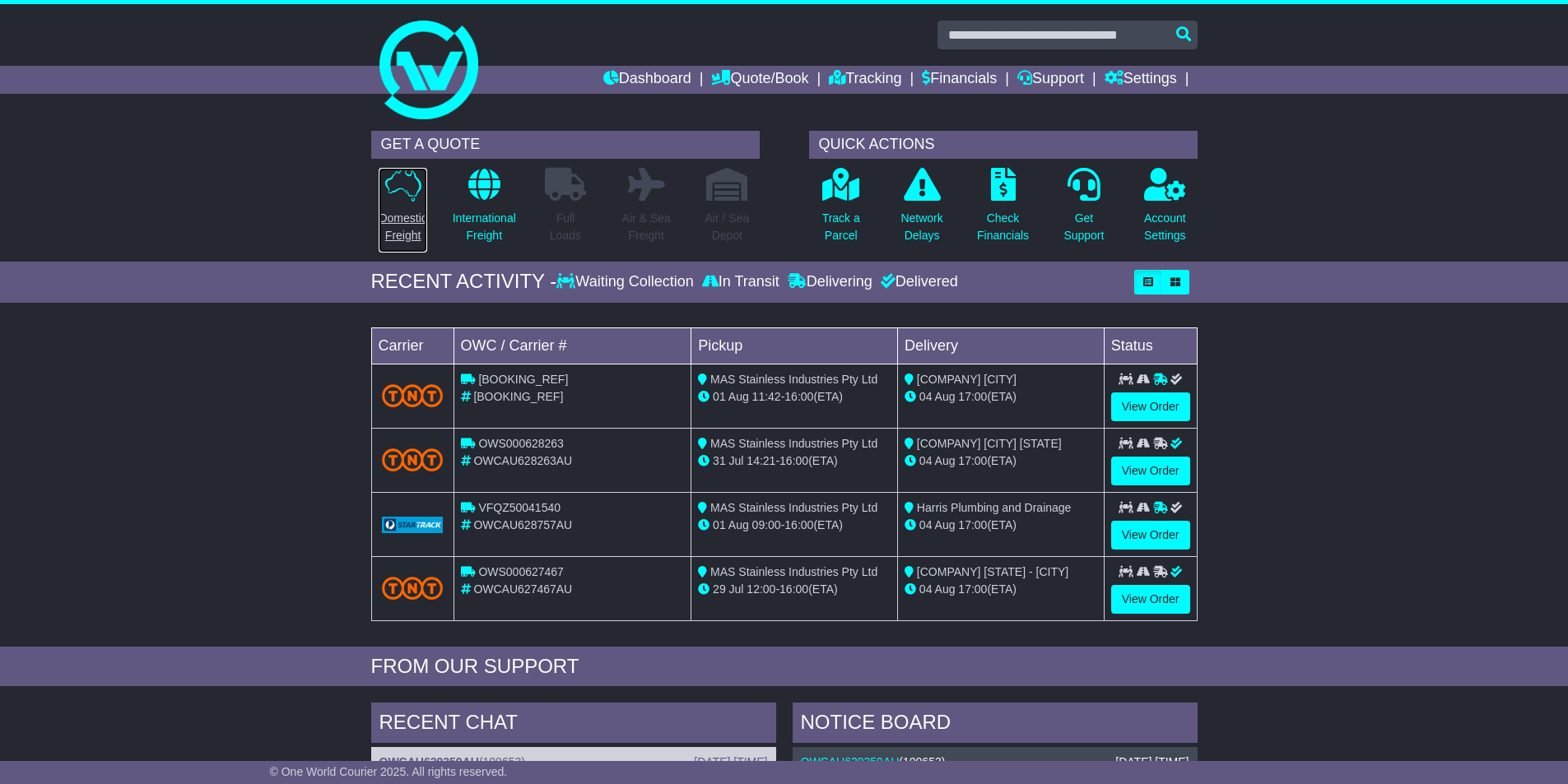 scroll, scrollTop: 0, scrollLeft: 0, axis: both 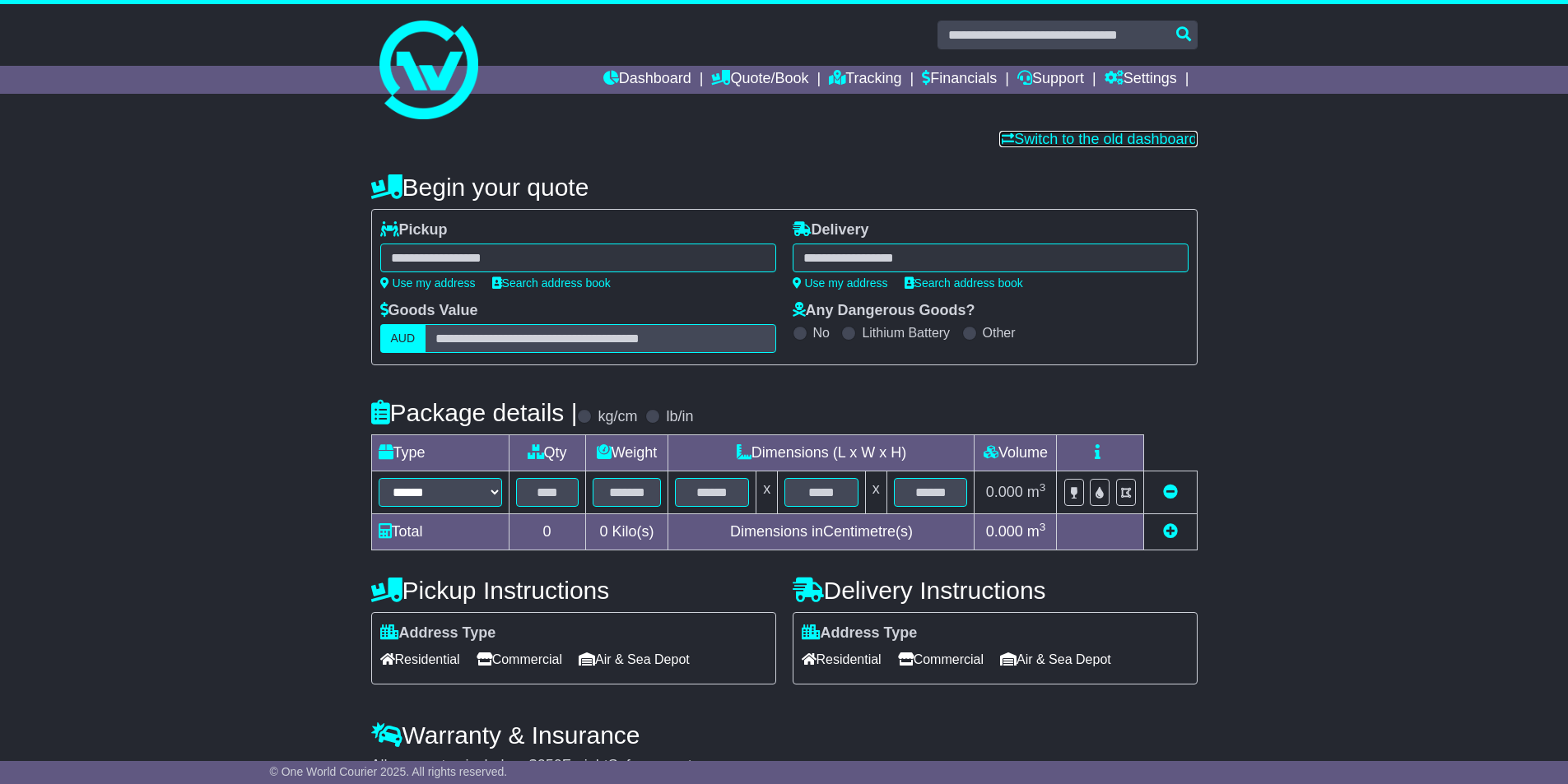 click on "Switch to the old dashboard" at bounding box center [1098, 139] 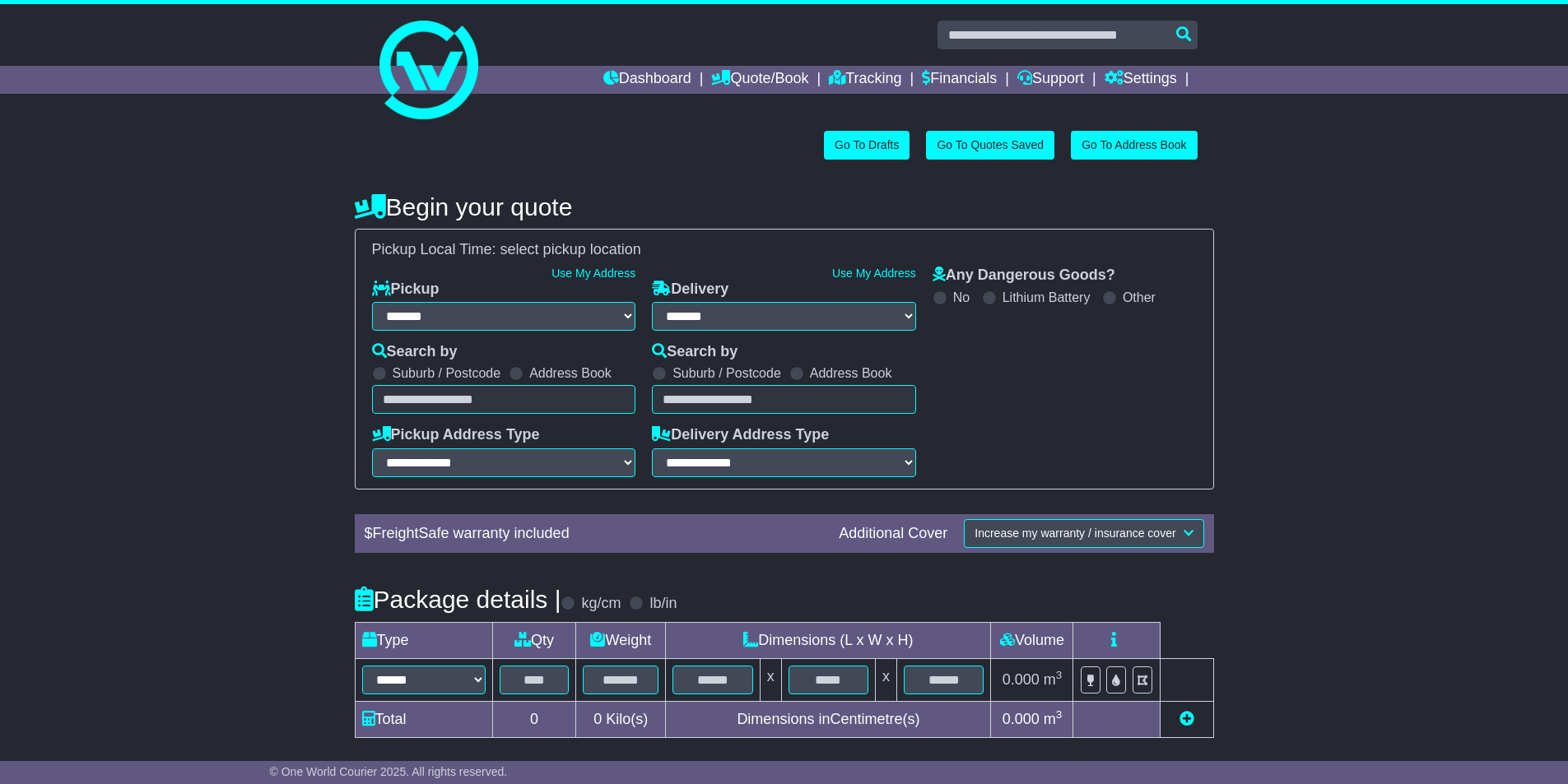 select on "**" 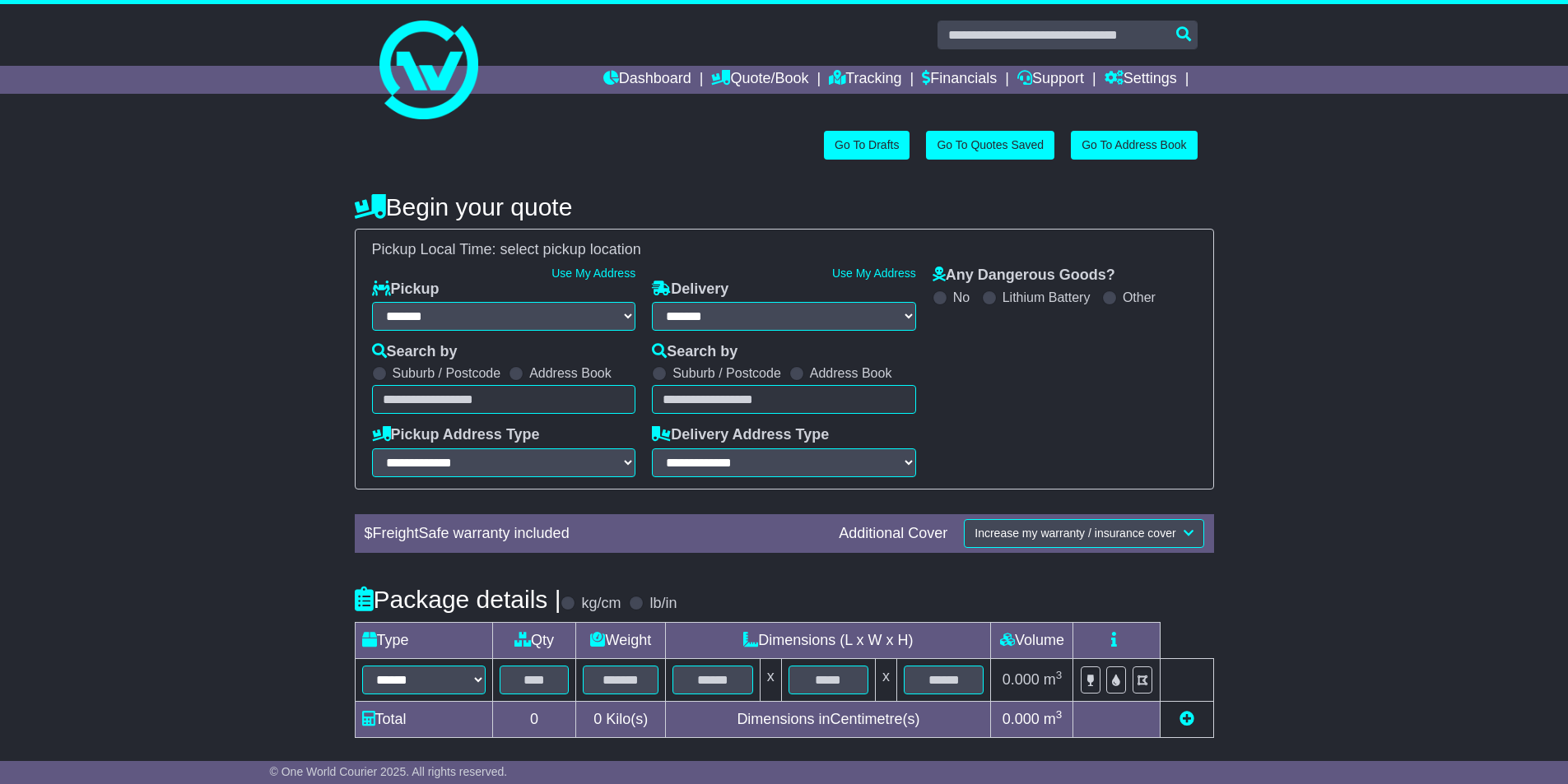 scroll, scrollTop: 0, scrollLeft: 0, axis: both 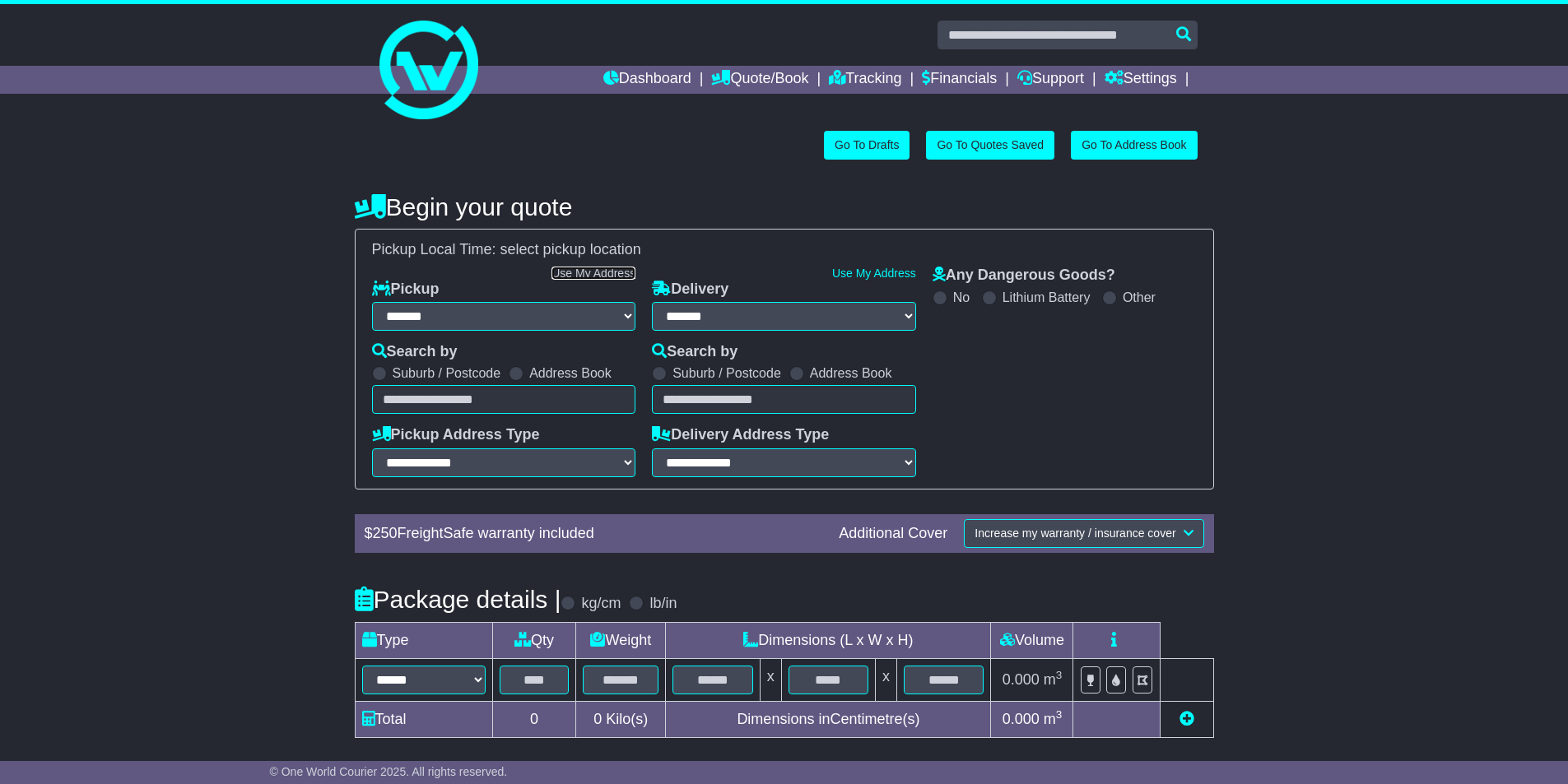 click on "Use My Address" at bounding box center (593, 273) 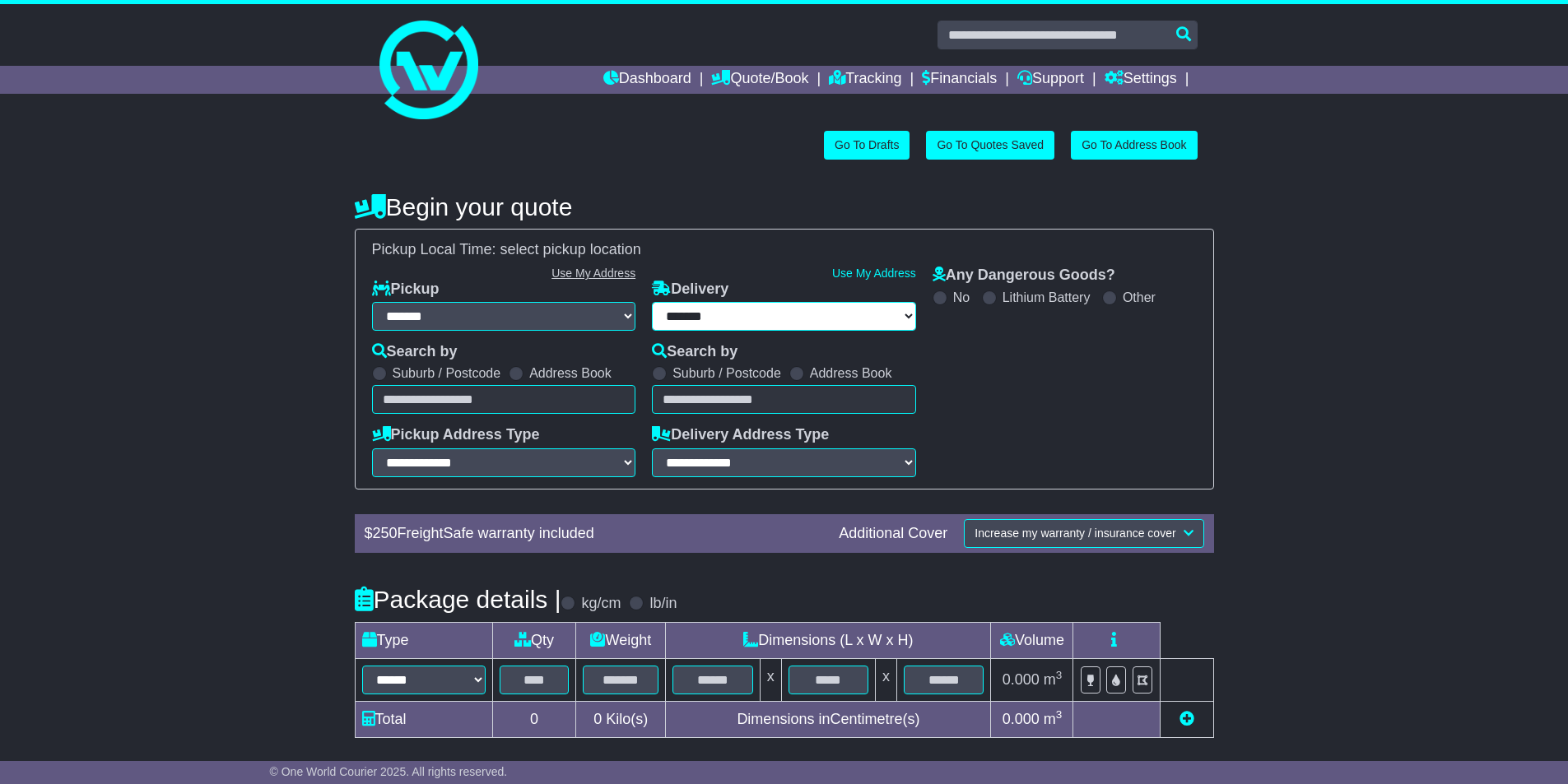 type on "**********" 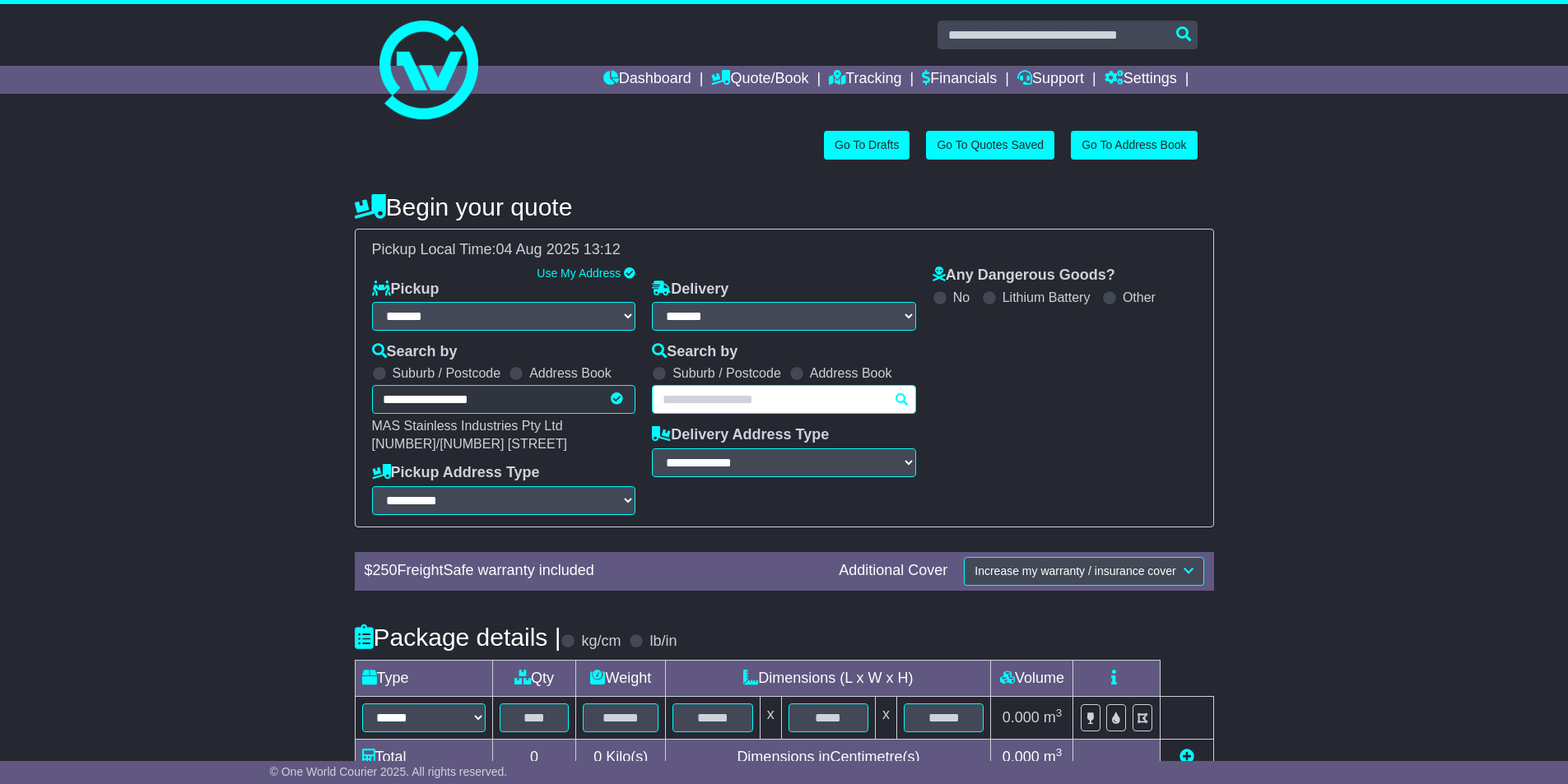 click at bounding box center (784, 399) 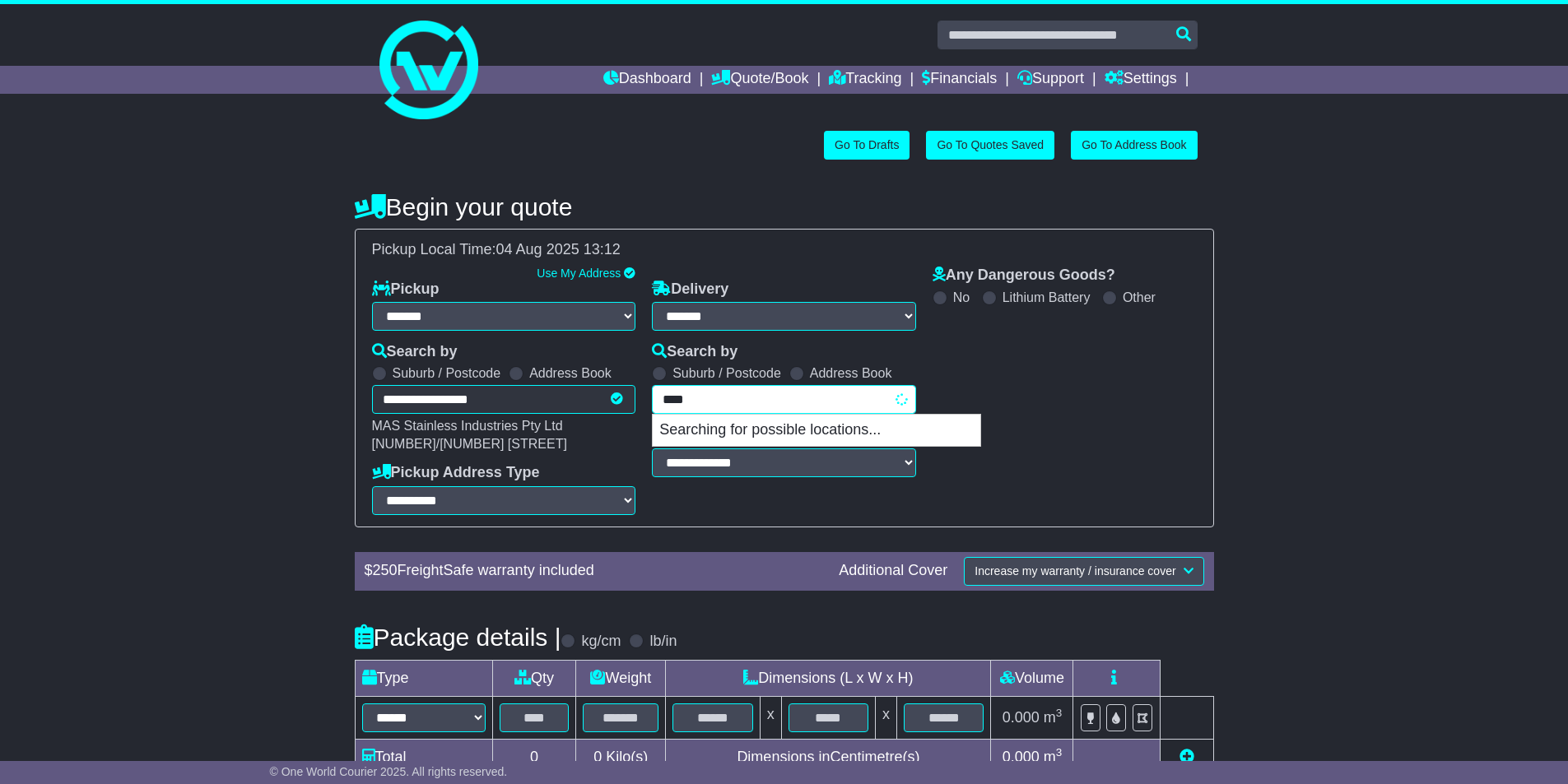 type on "*****" 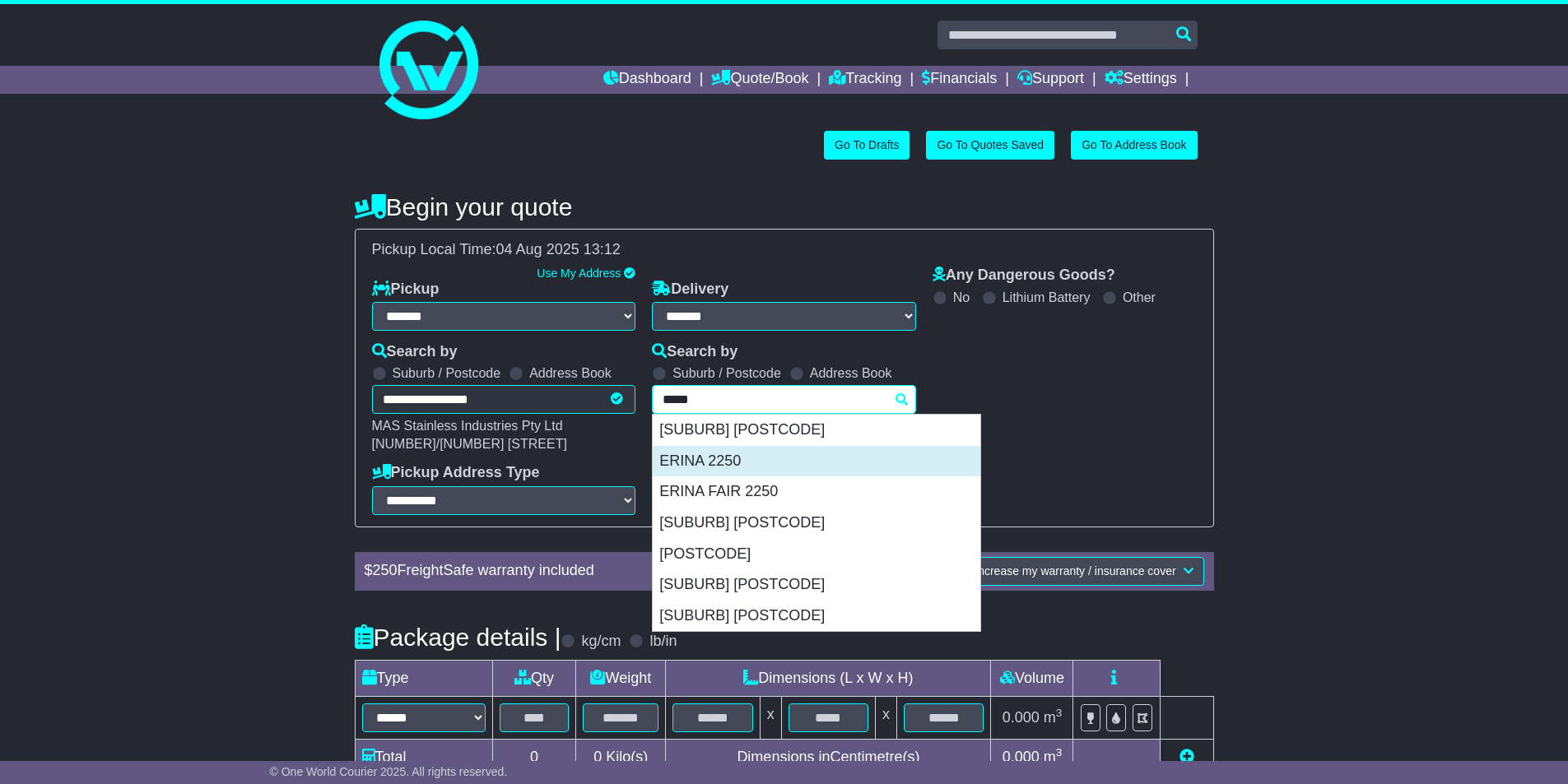 click on "ERINA 2250" at bounding box center [817, 462] 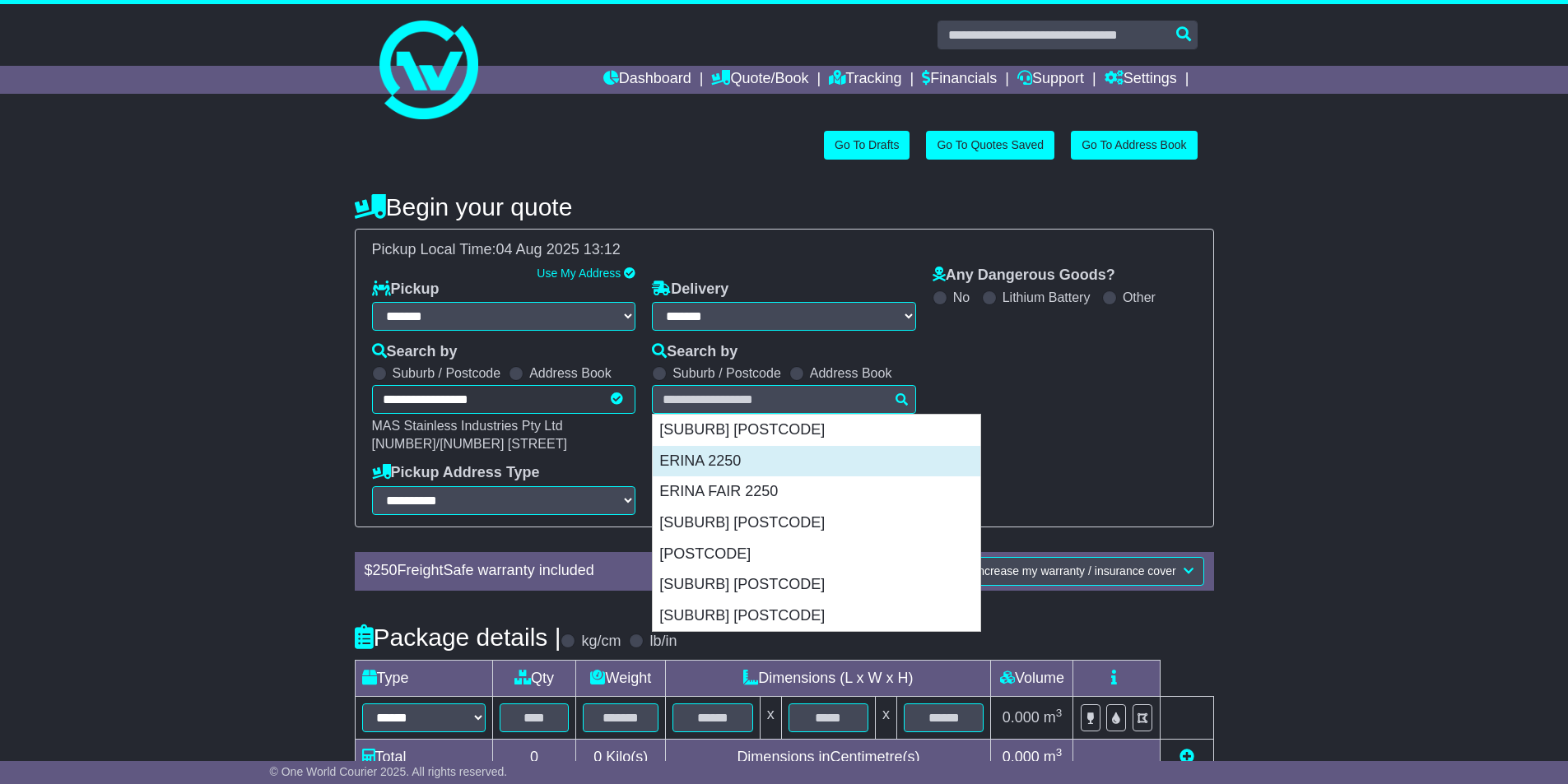type on "**********" 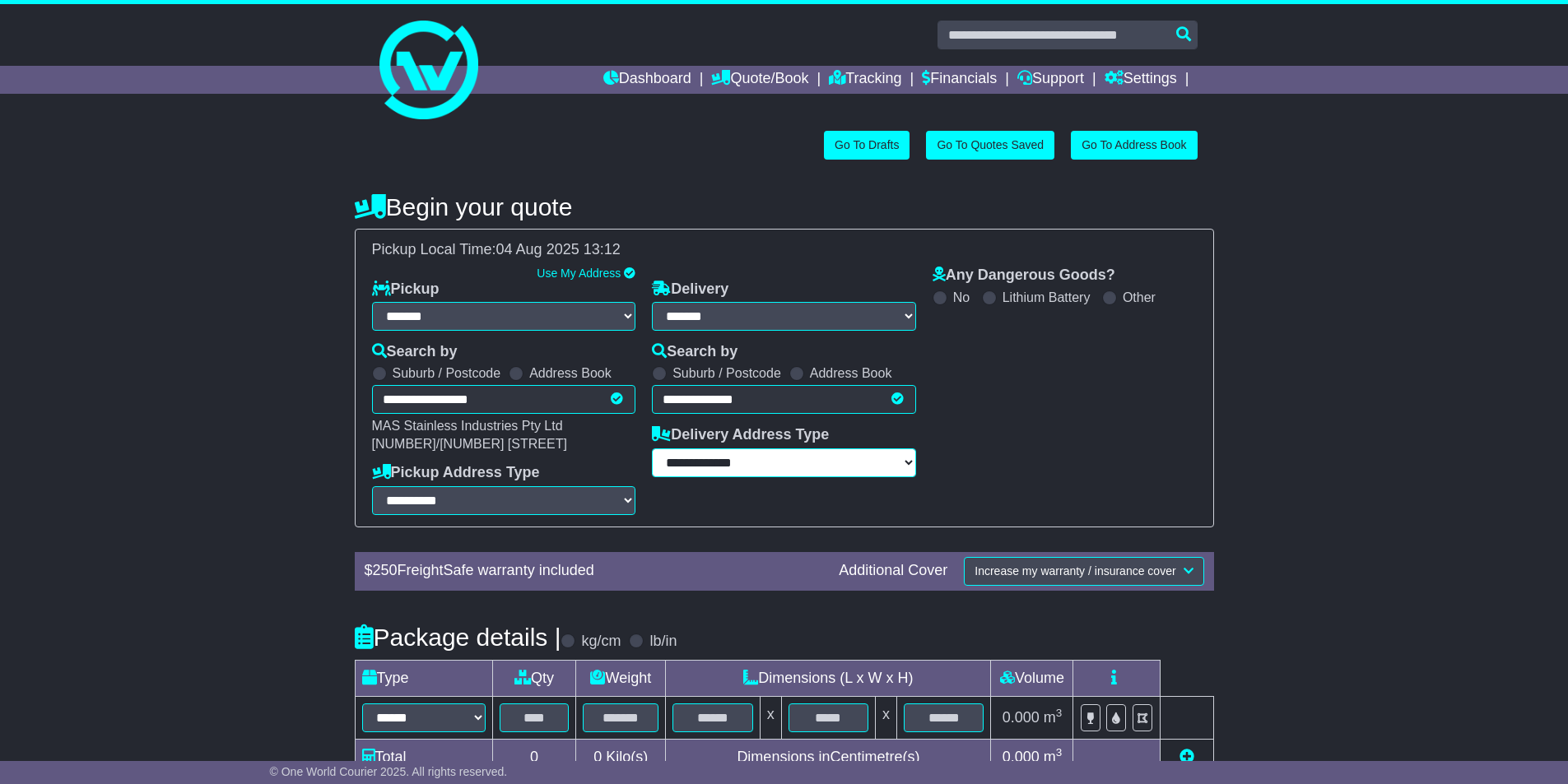 click on "**********" at bounding box center (784, 462) 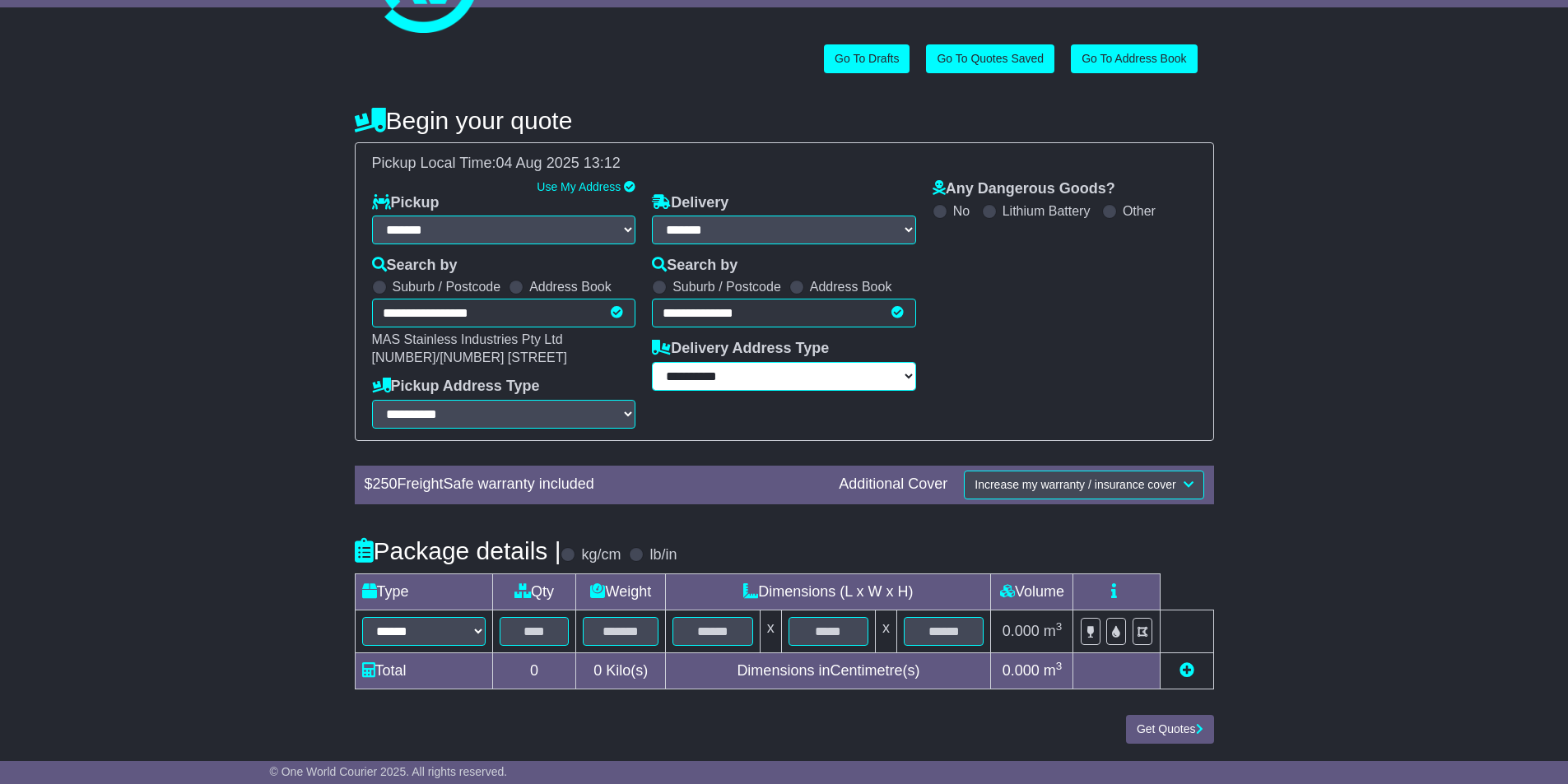 scroll, scrollTop: 87, scrollLeft: 0, axis: vertical 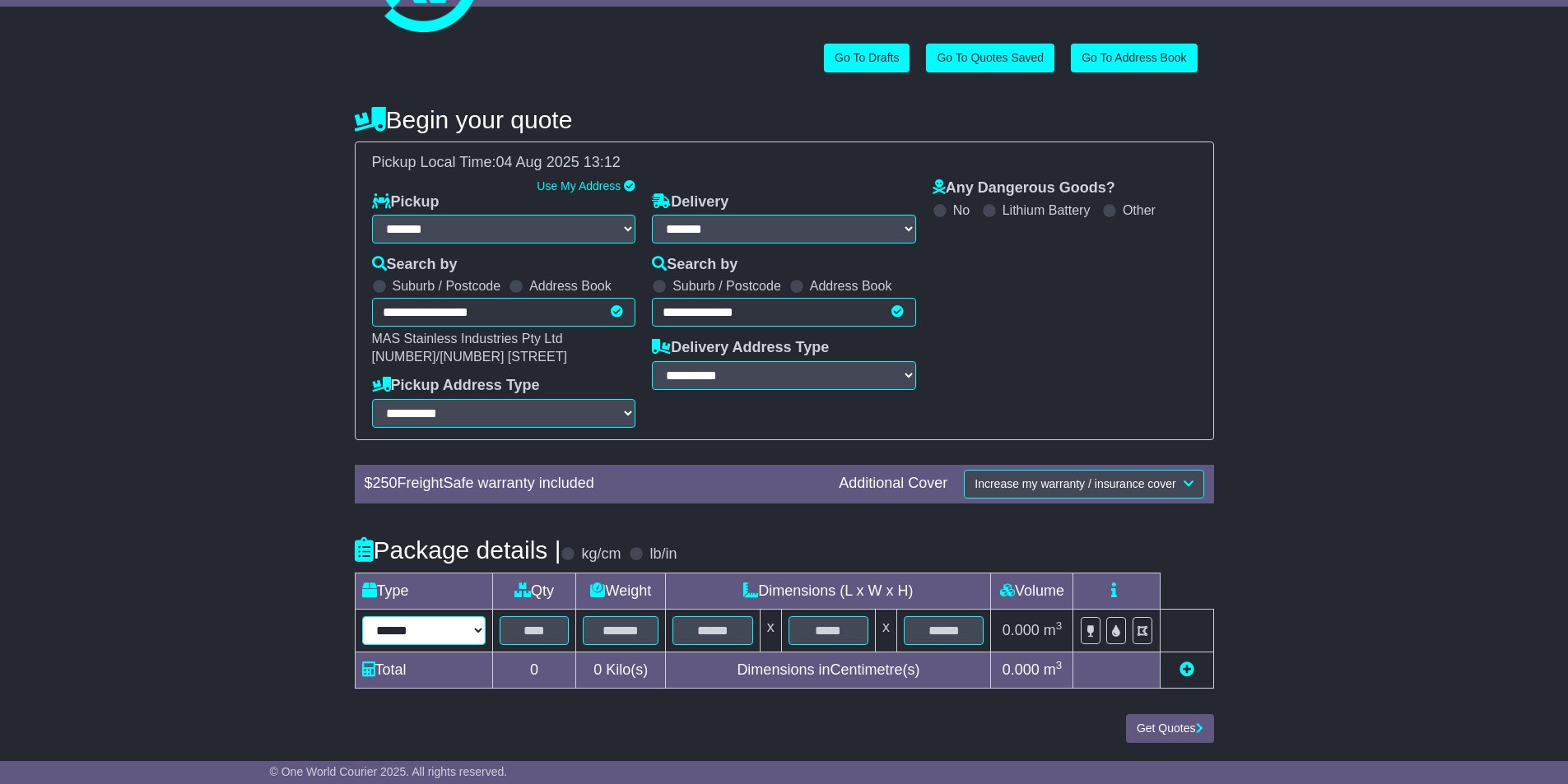 click on "****** ****** *** ******** ***** **** **** ****** *** *******" at bounding box center [424, 630] 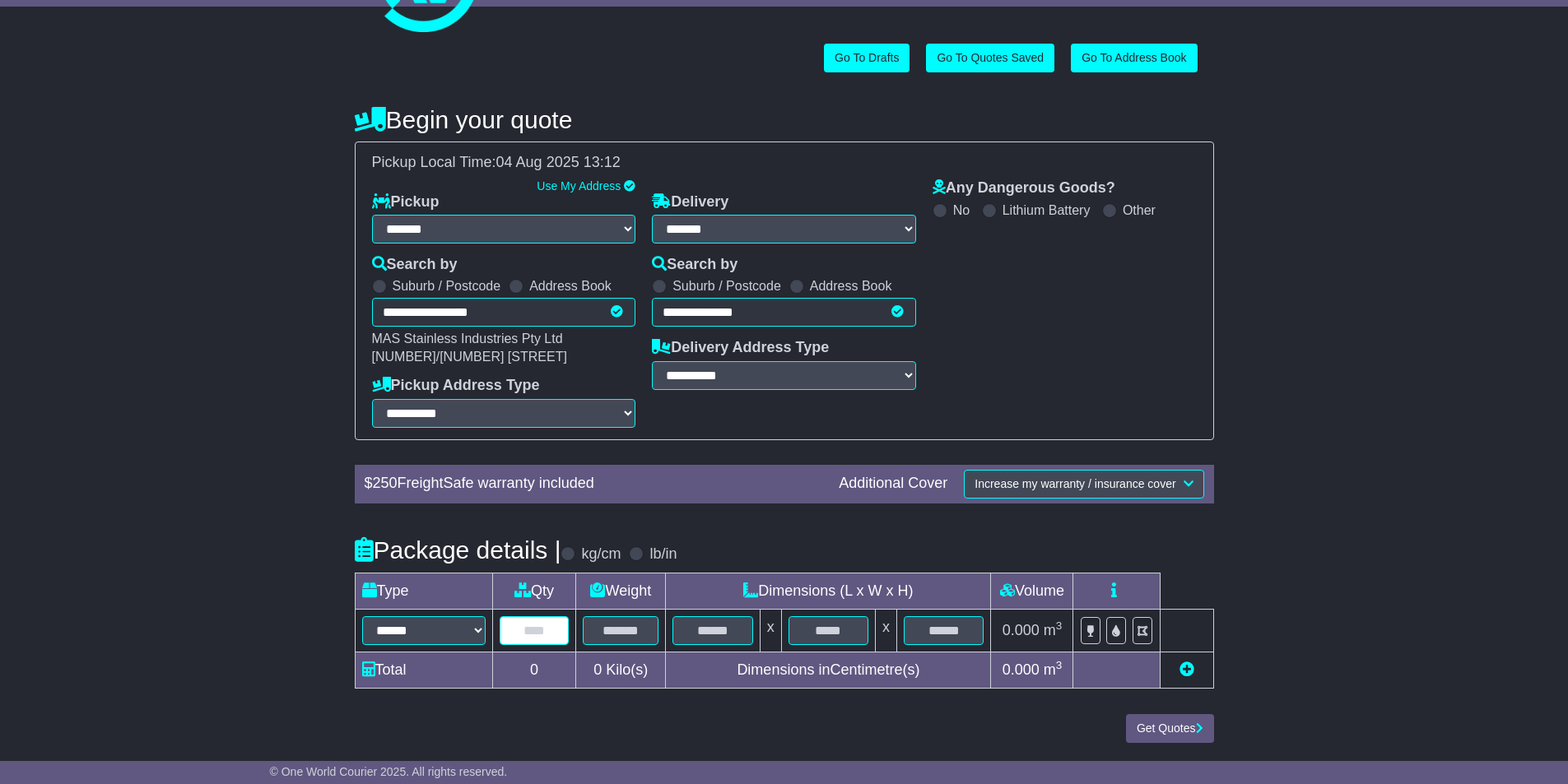 click at bounding box center [534, 630] 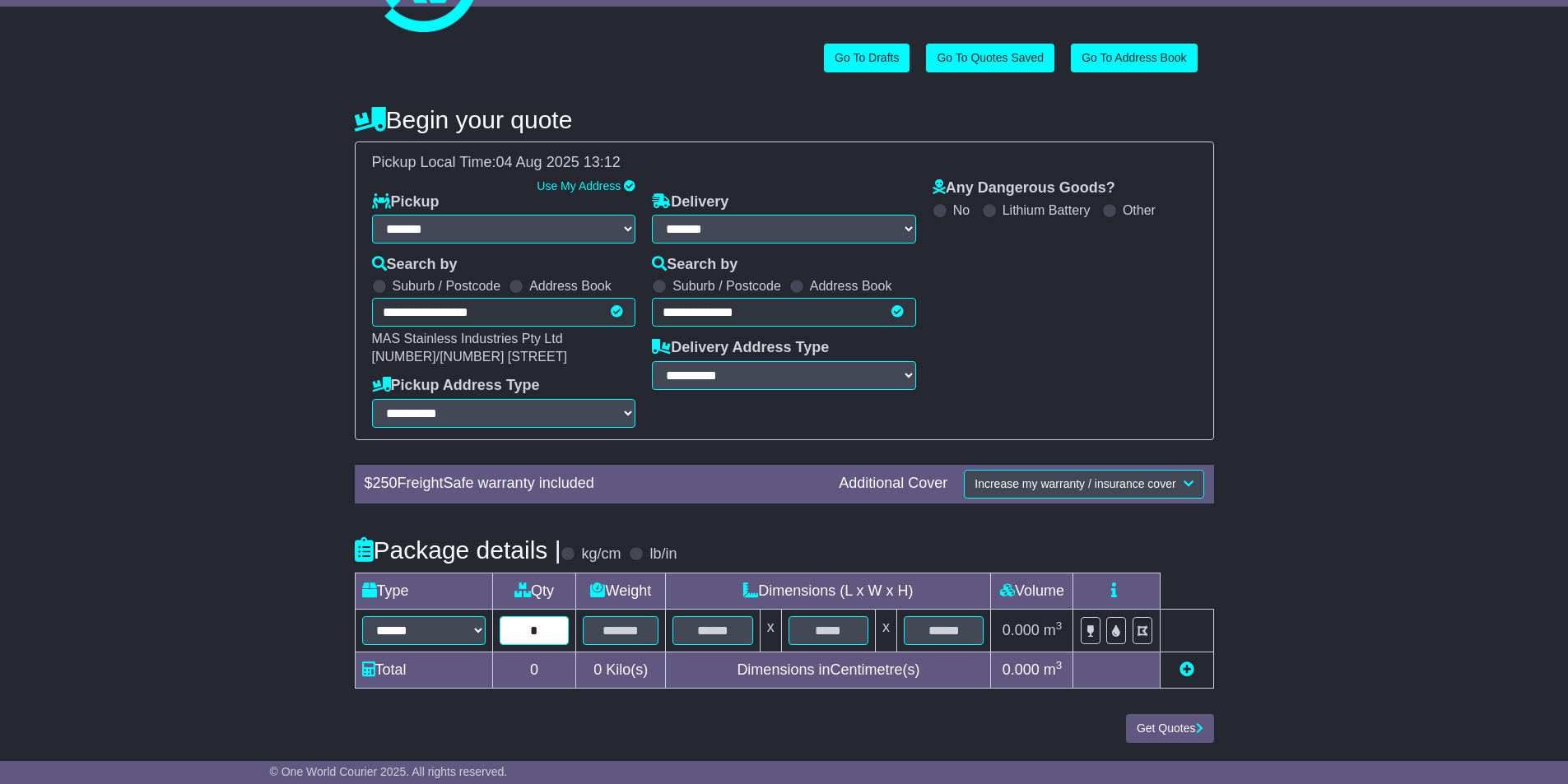 type on "*" 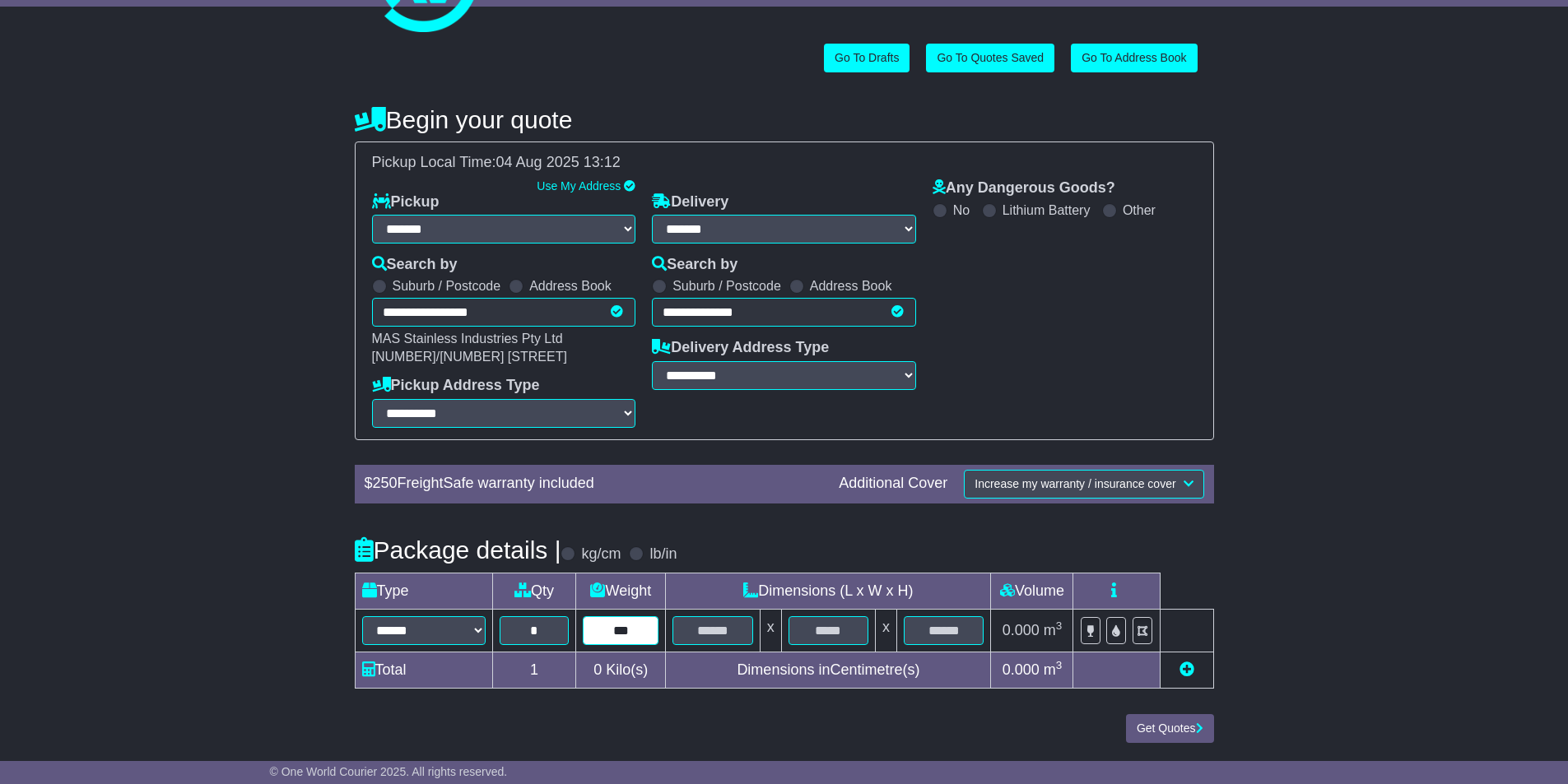 type on "***" 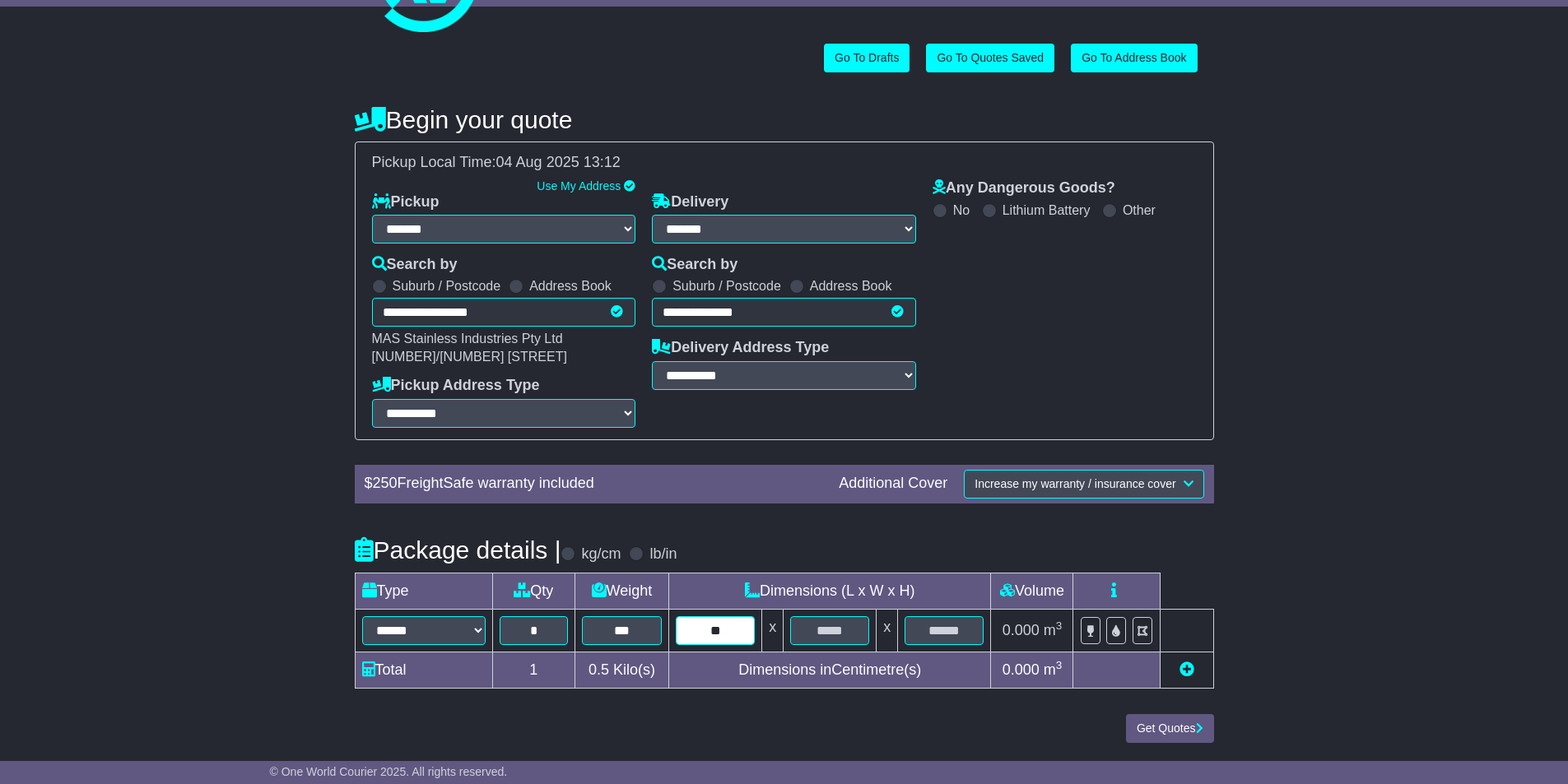 type on "**" 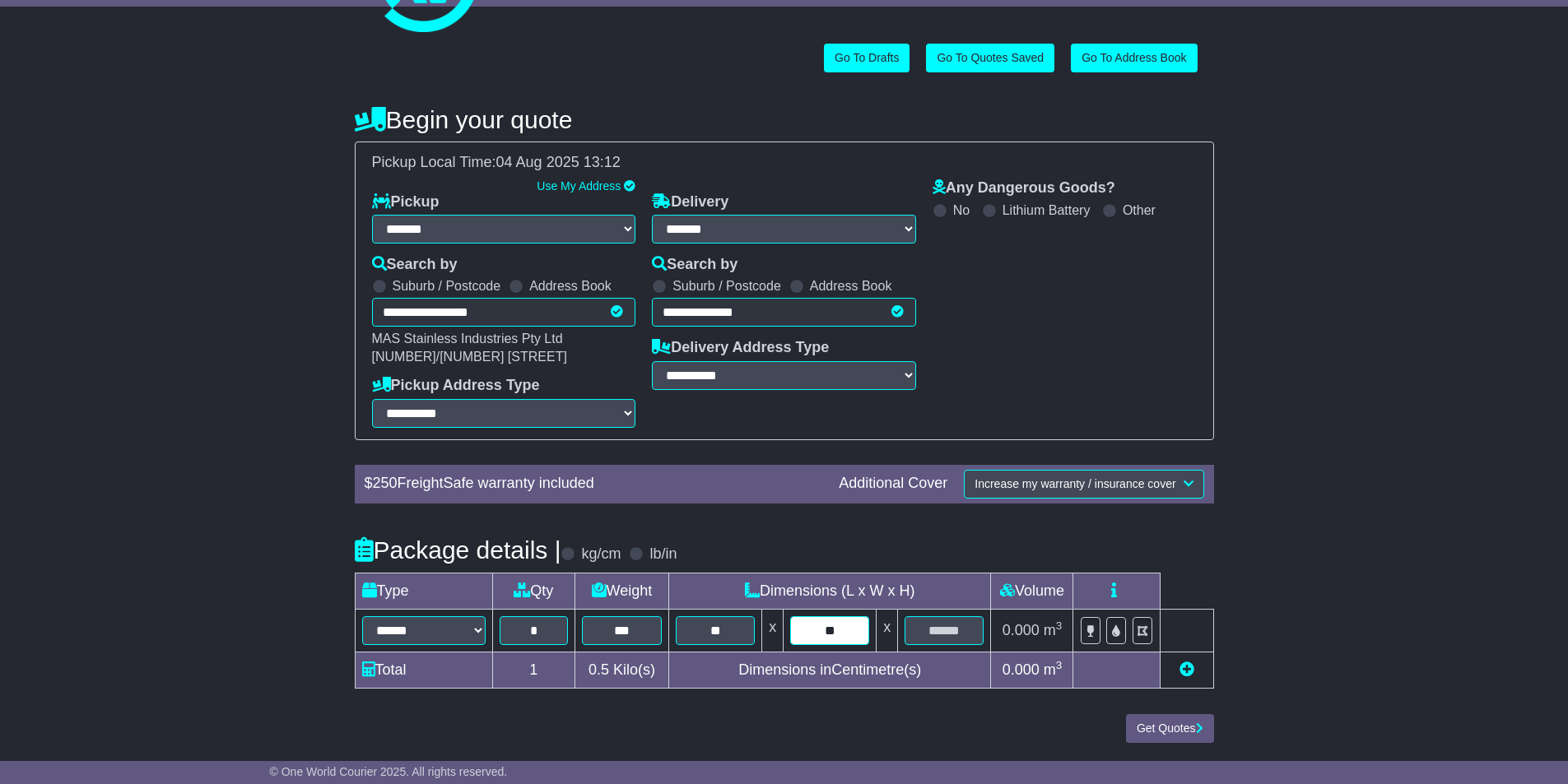 type on "**" 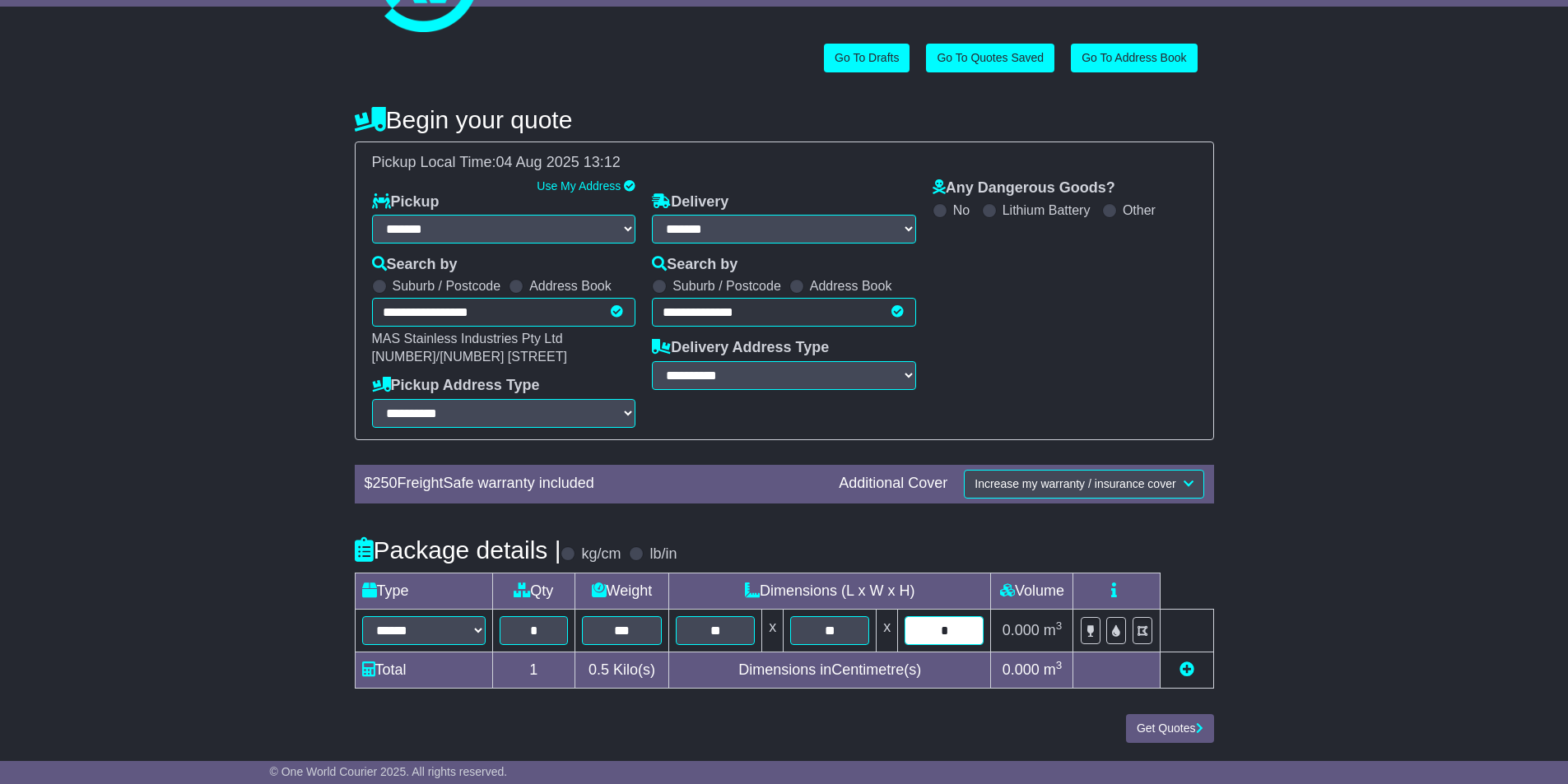 type on "*" 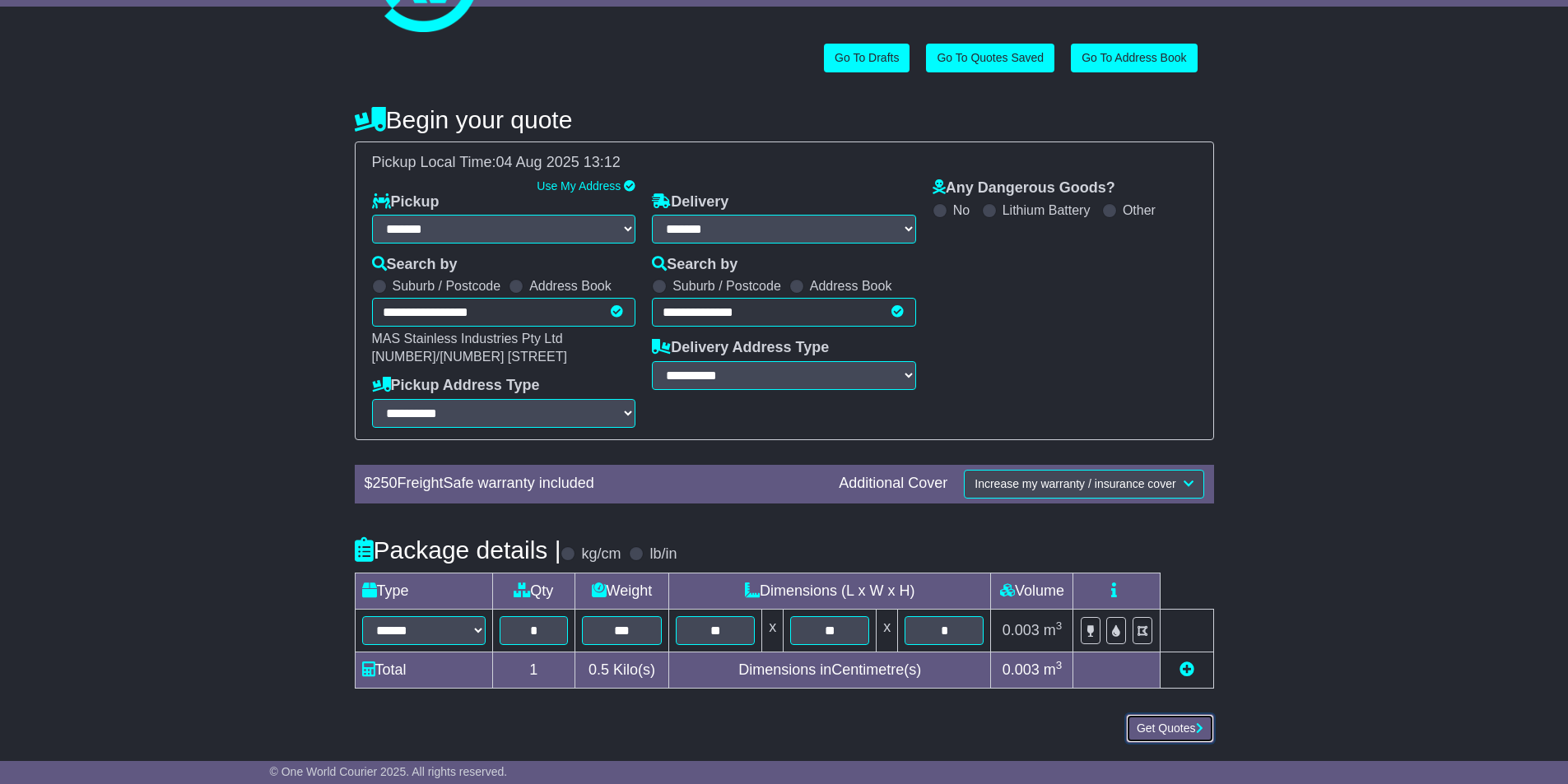 click on "Get Quotes" at bounding box center (1170, 728) 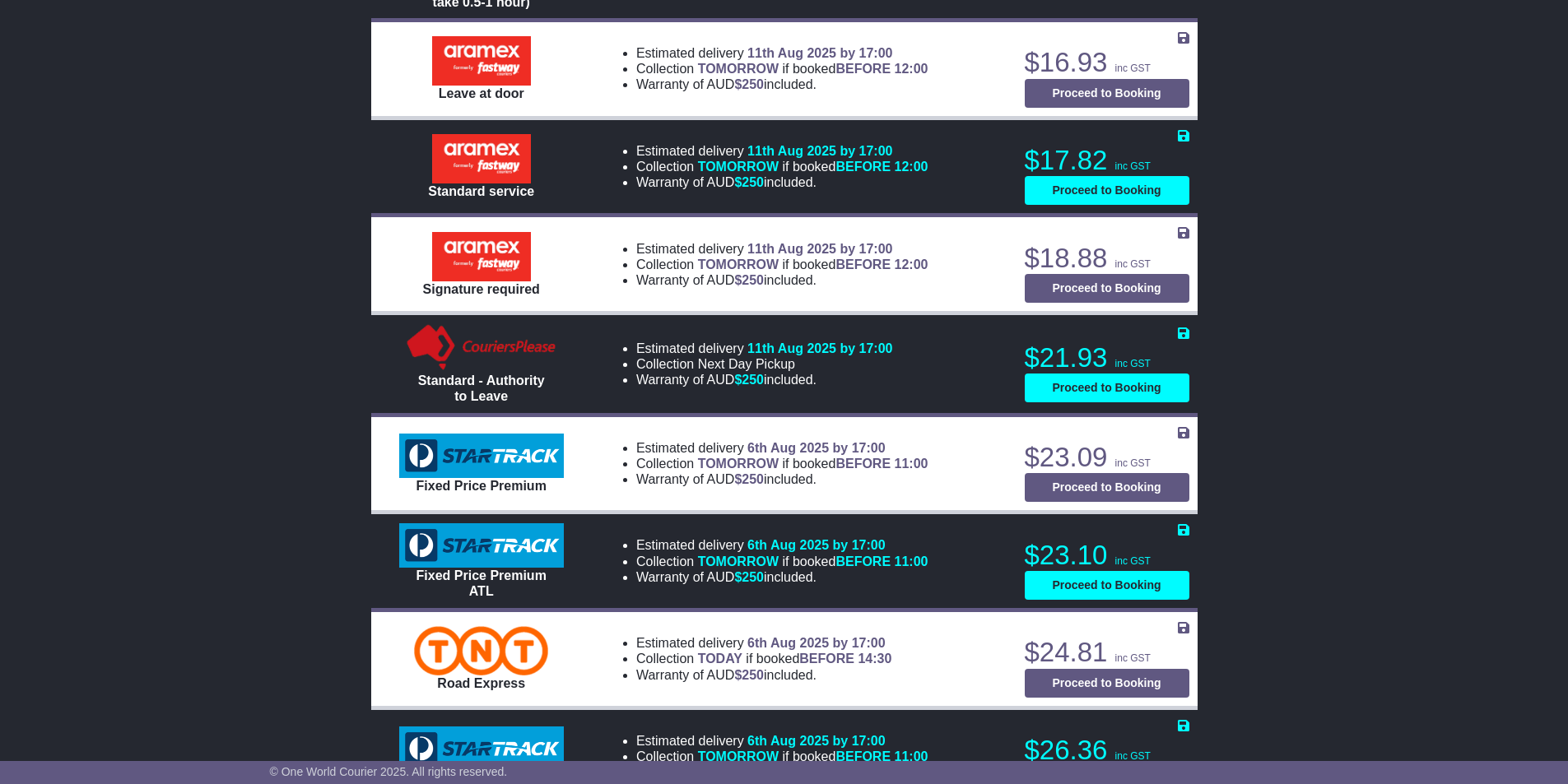 scroll, scrollTop: 905, scrollLeft: 0, axis: vertical 